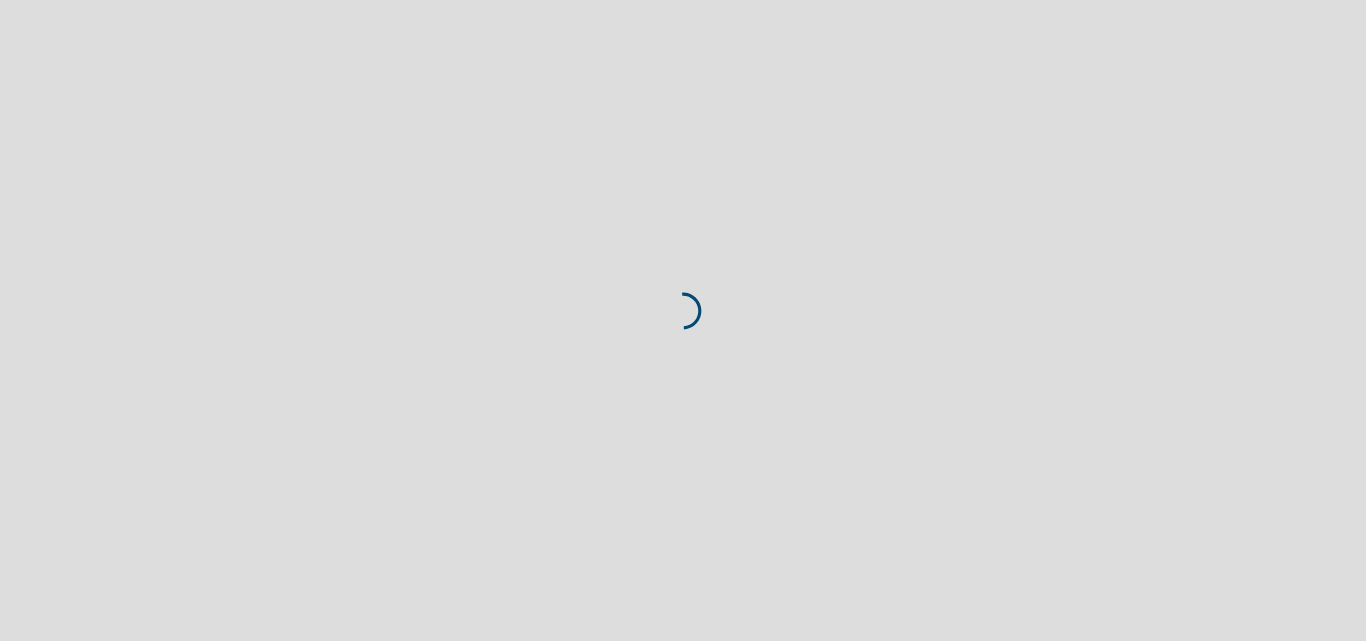 scroll, scrollTop: 0, scrollLeft: 0, axis: both 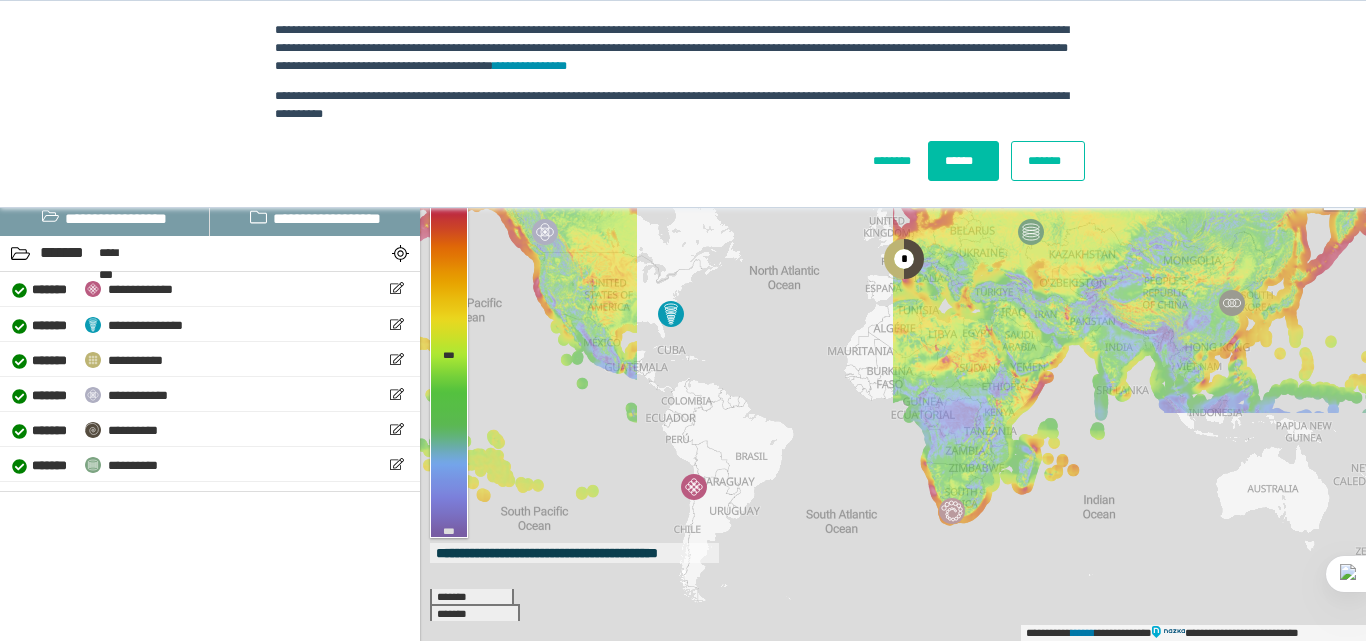 click on "******" at bounding box center [963, 161] 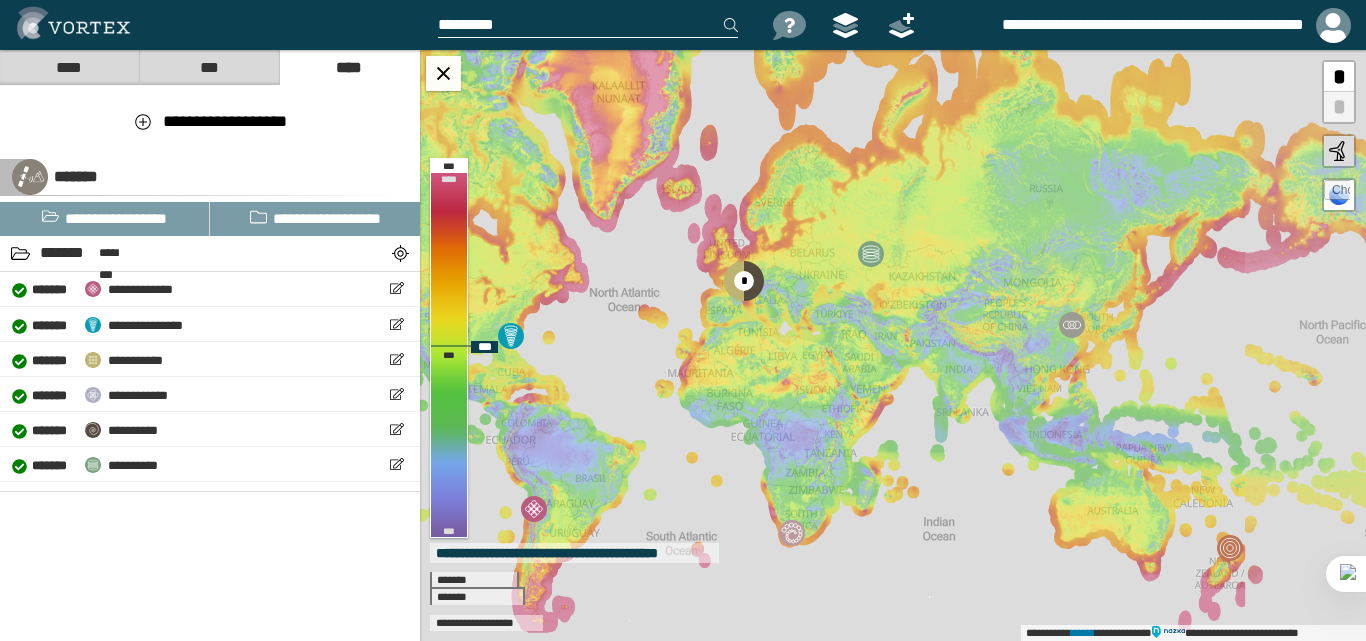 drag, startPoint x: 948, startPoint y: 337, endPoint x: 723, endPoint y: 383, distance: 229.65408 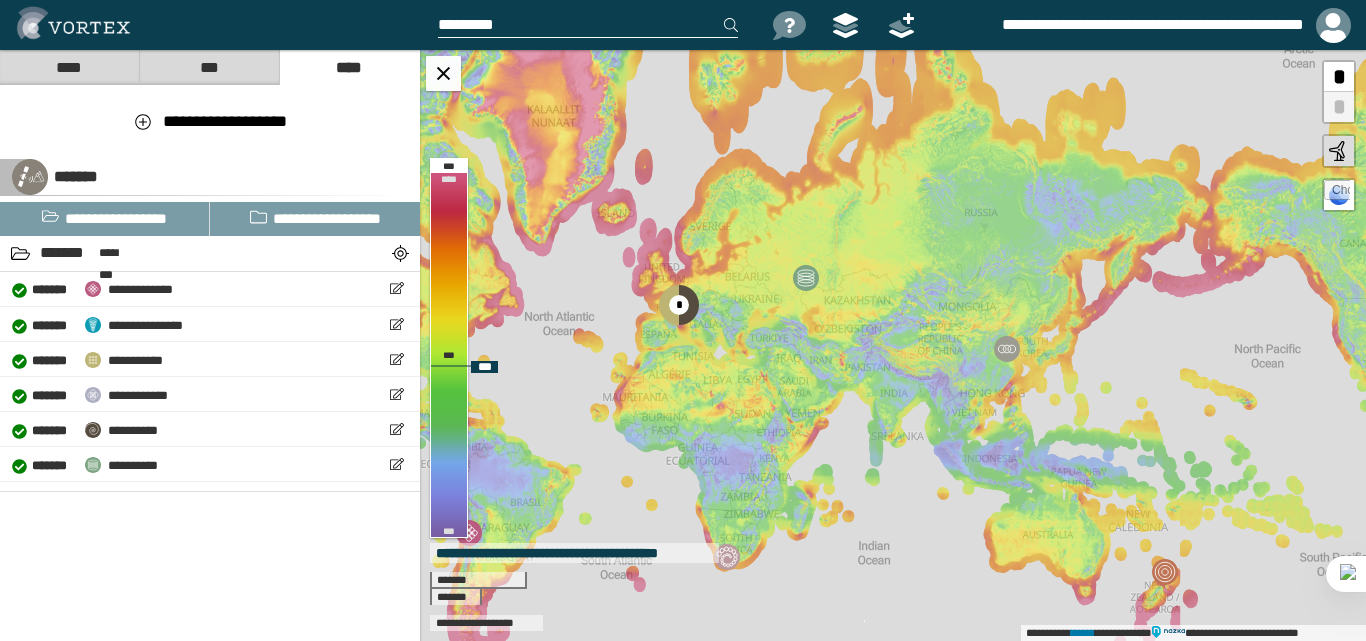click on "**********" at bounding box center [893, 345] 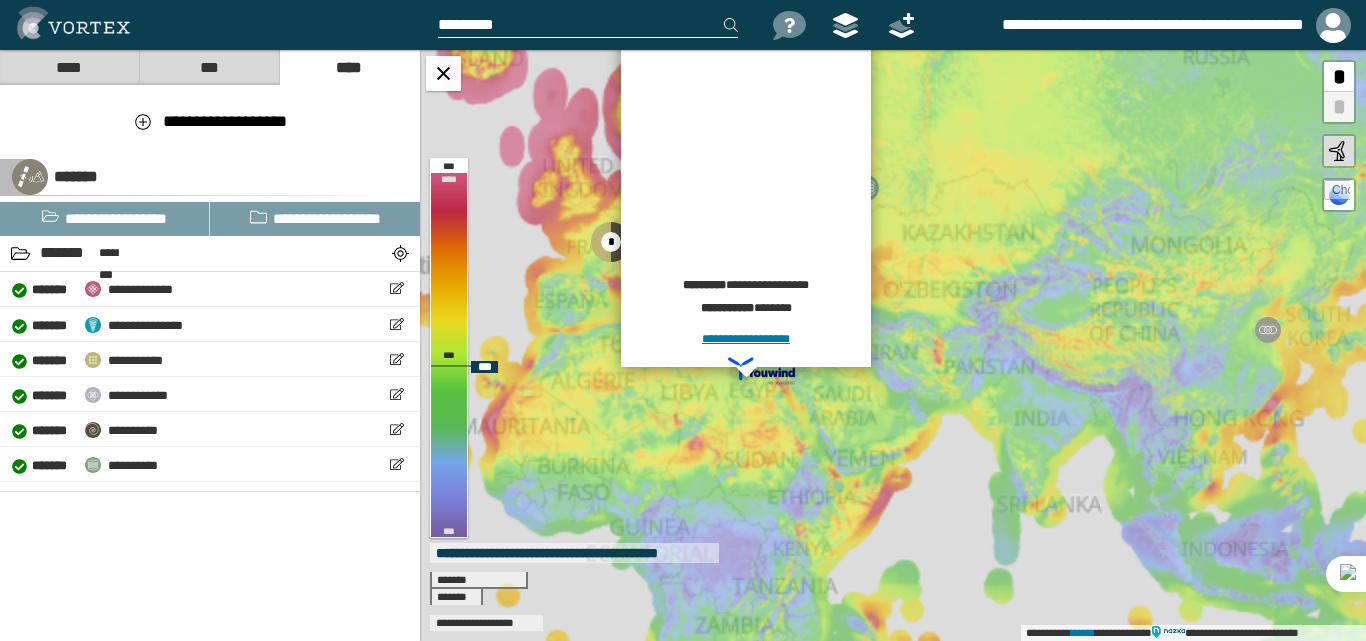 click on "**********" at bounding box center (893, 345) 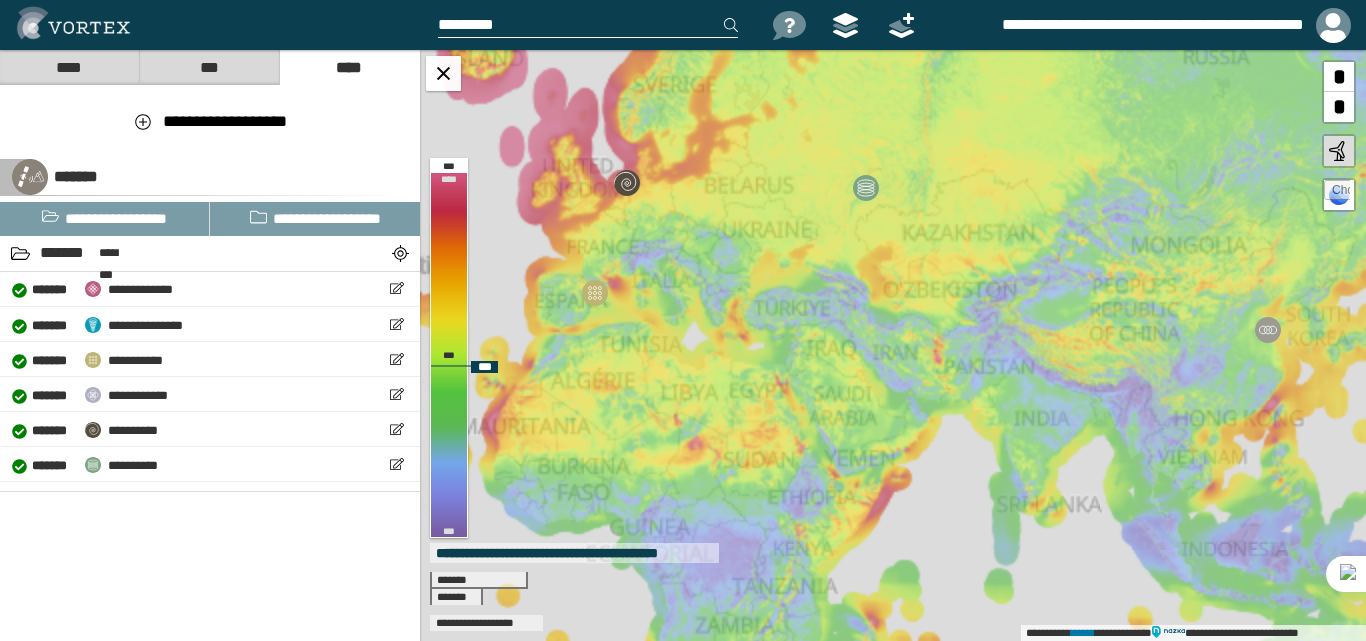 click on "**********" at bounding box center [893, 345] 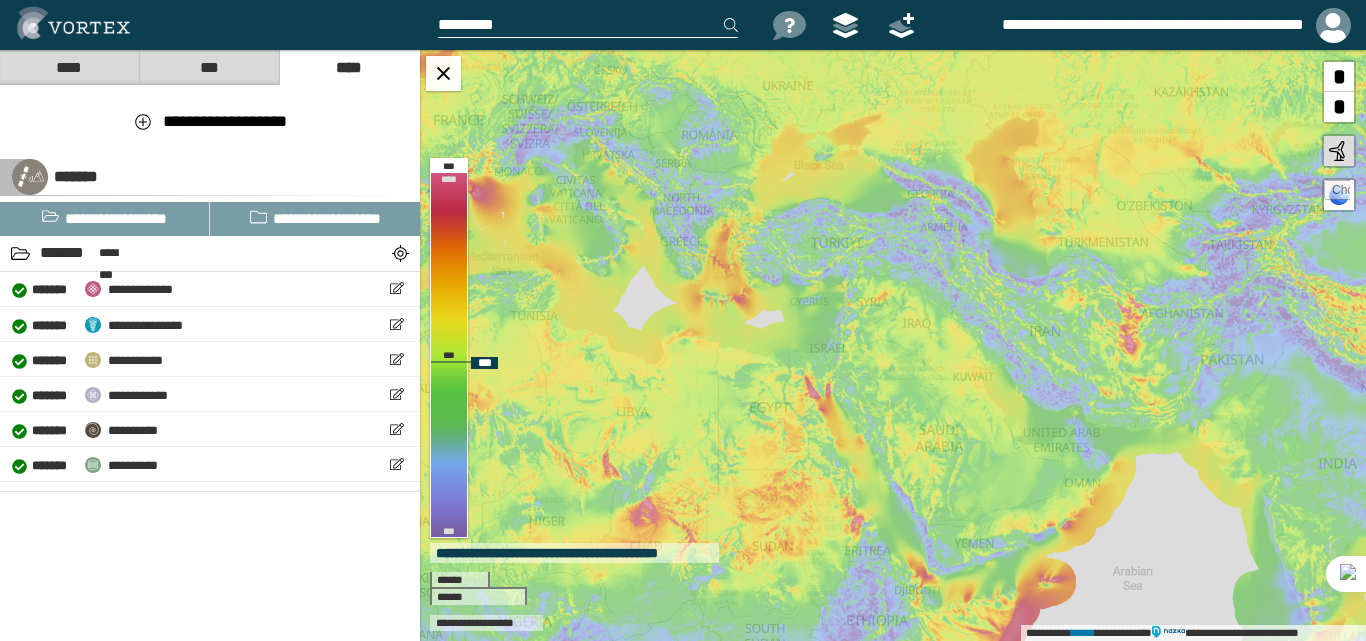 click on "**********" at bounding box center (893, 345) 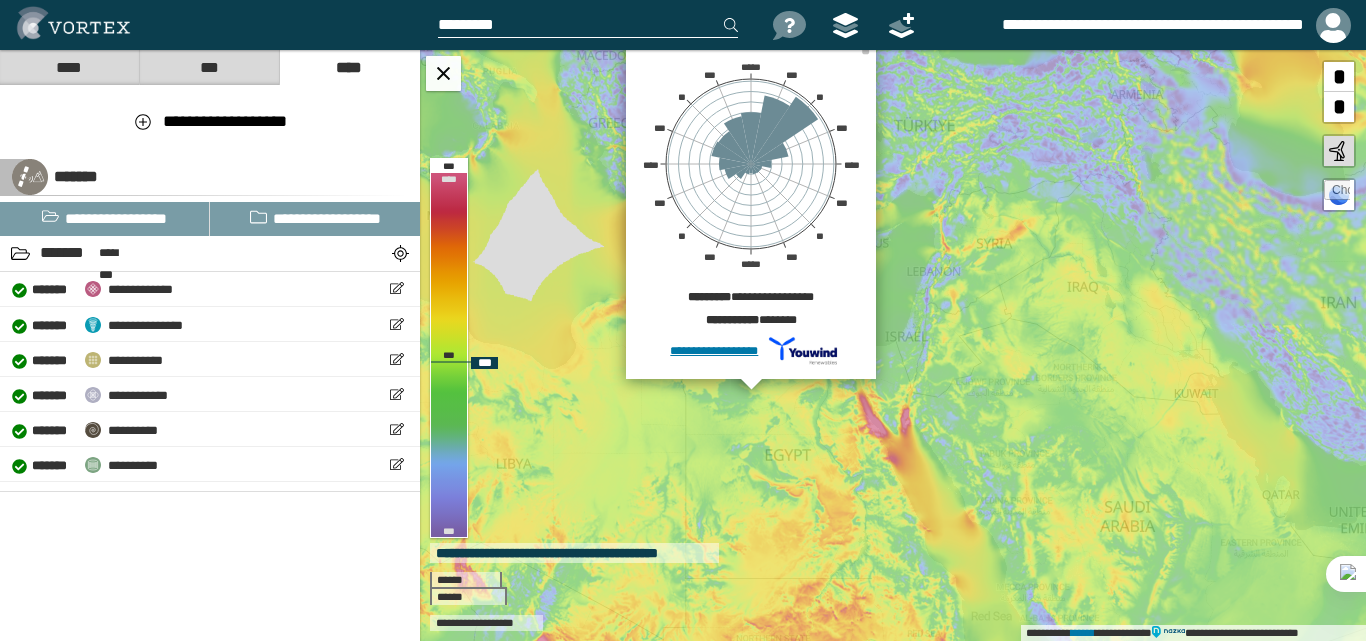 click on "**********" at bounding box center (893, 345) 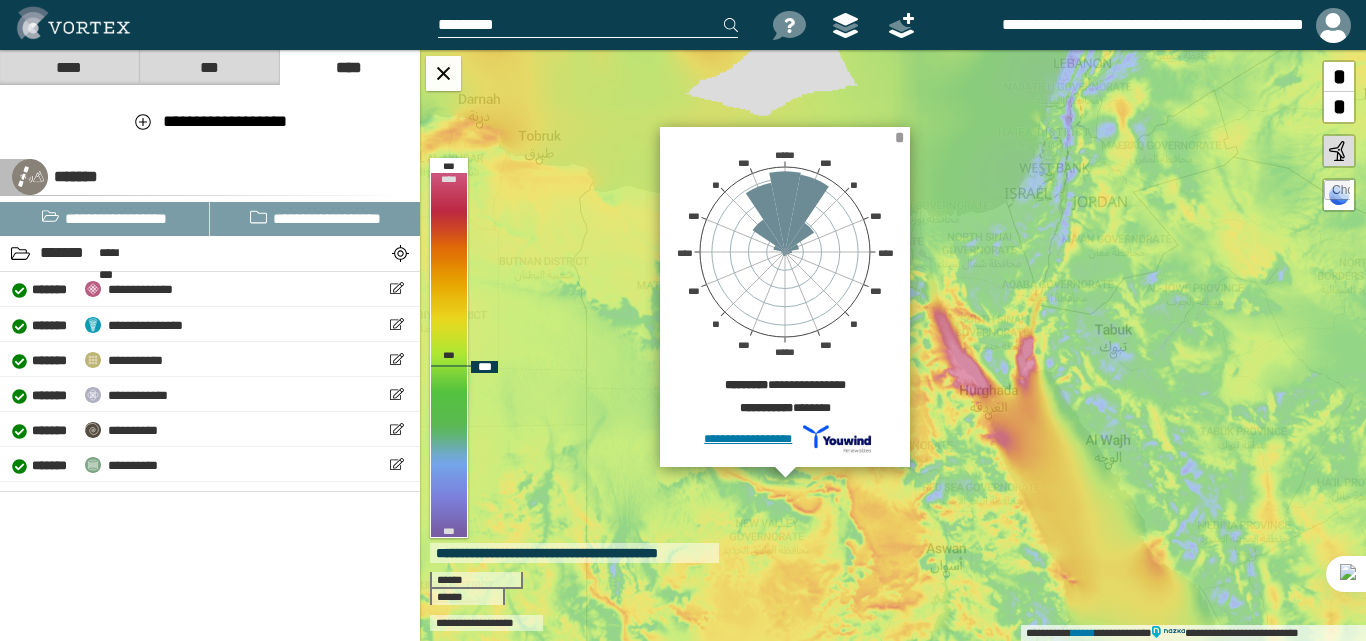 click on "*" at bounding box center [899, 137] 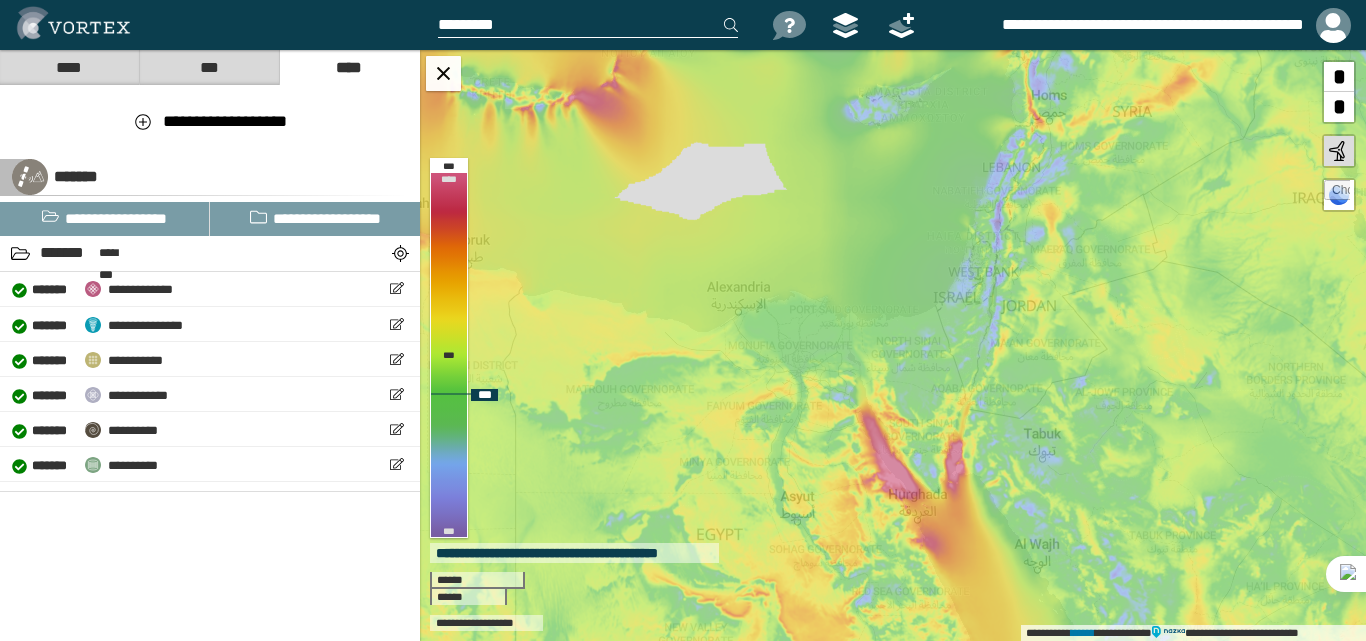 drag, startPoint x: 856, startPoint y: 249, endPoint x: 785, endPoint y: 352, distance: 125.09996 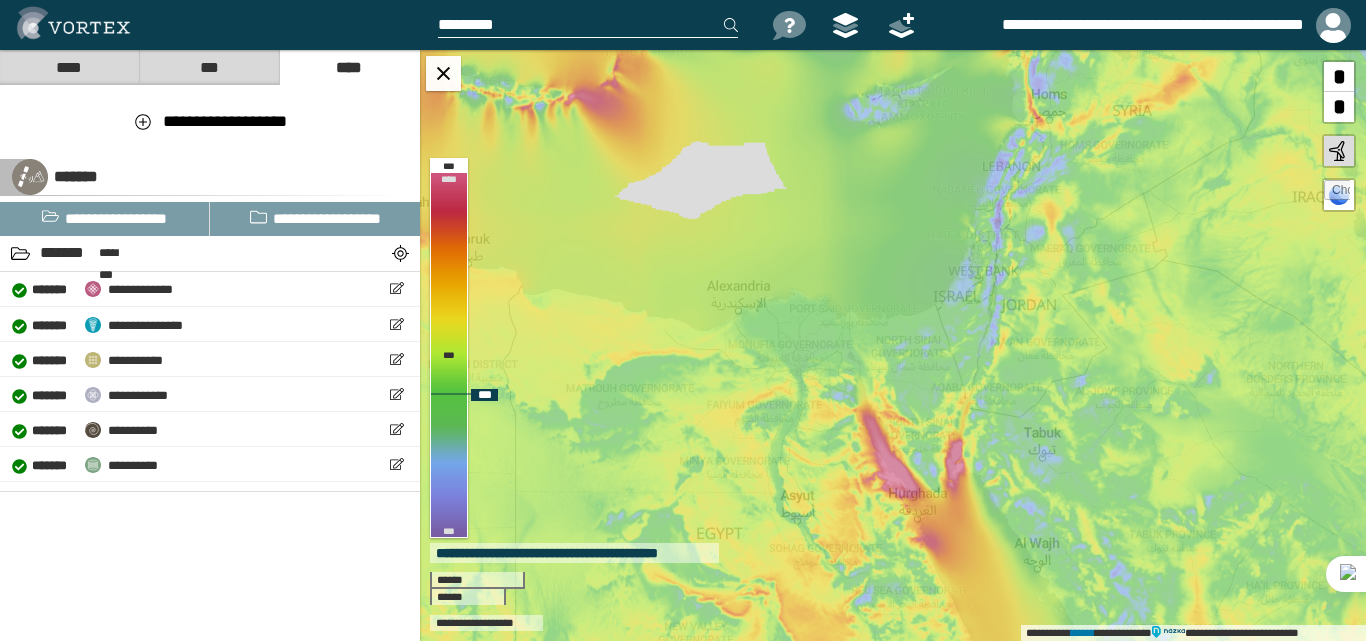 click on "**********" at bounding box center (893, 345) 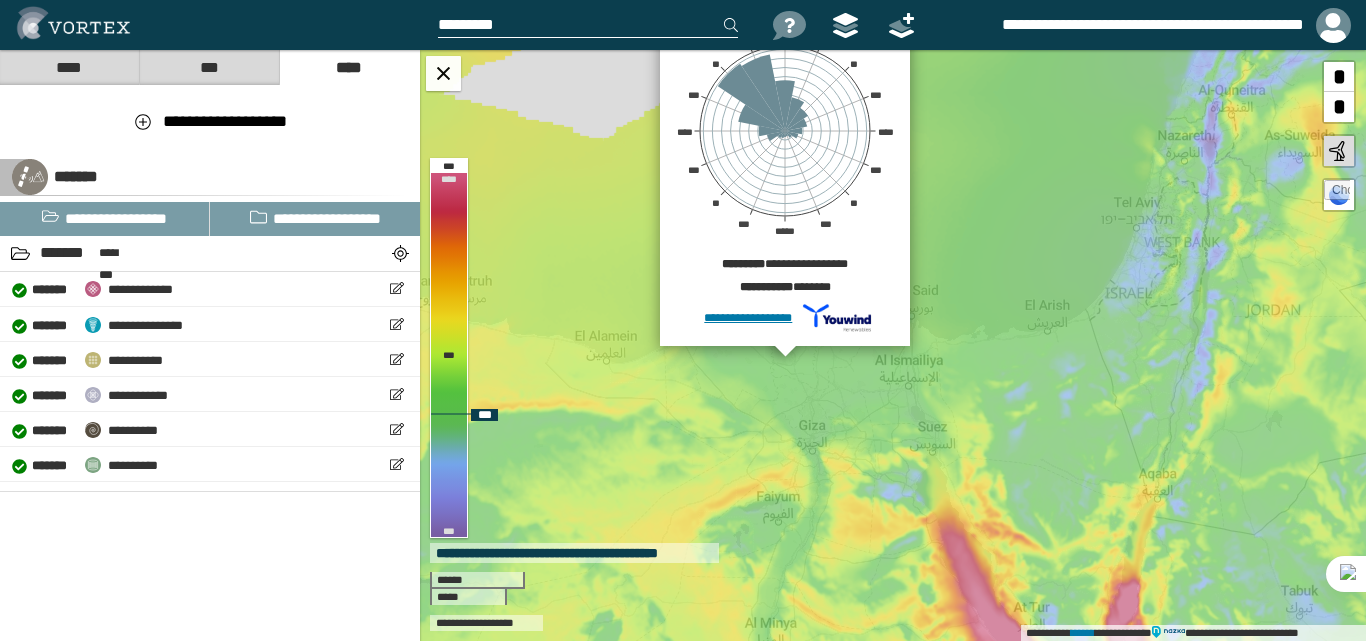 click on "**********" at bounding box center [893, 345] 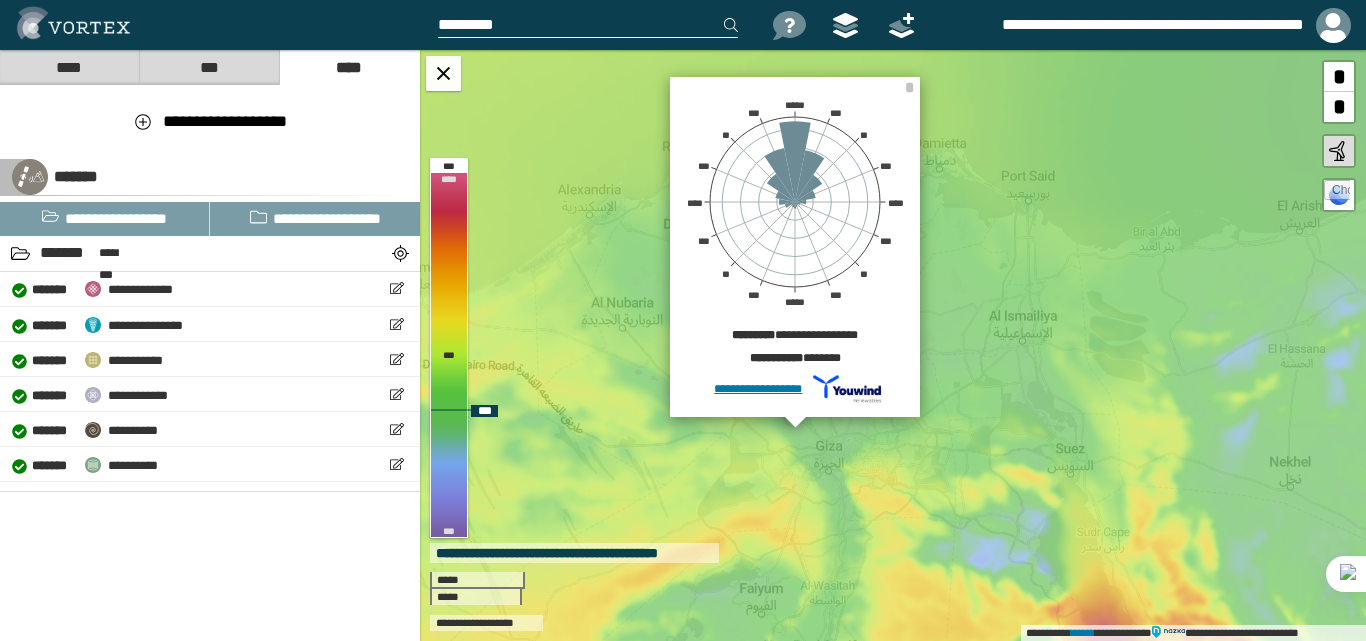 click on "**********" at bounding box center (893, 345) 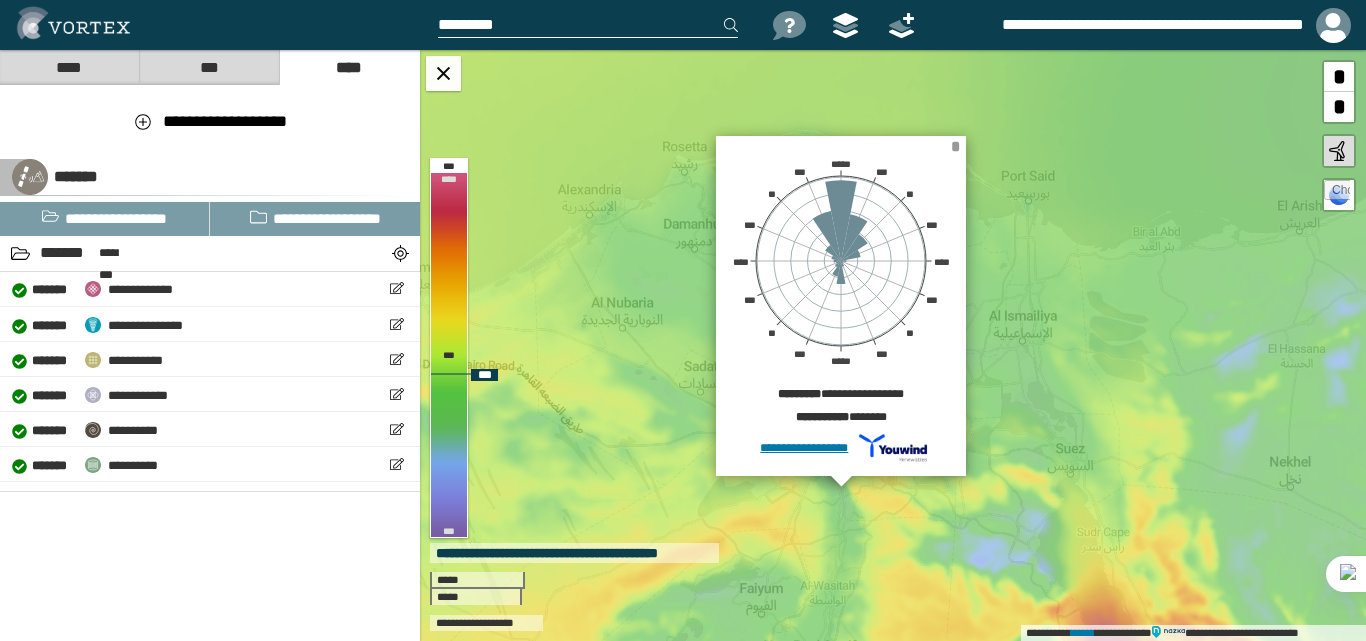 click on "*" at bounding box center [955, 146] 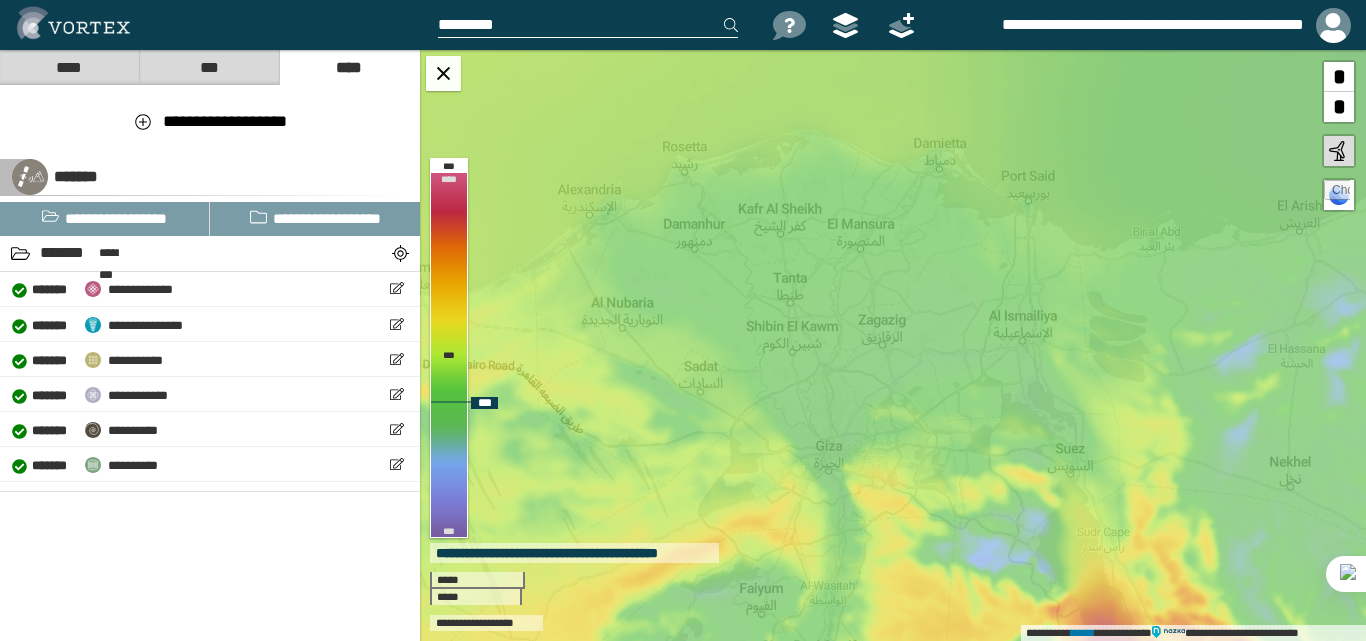 click on "**********" at bounding box center [893, 345] 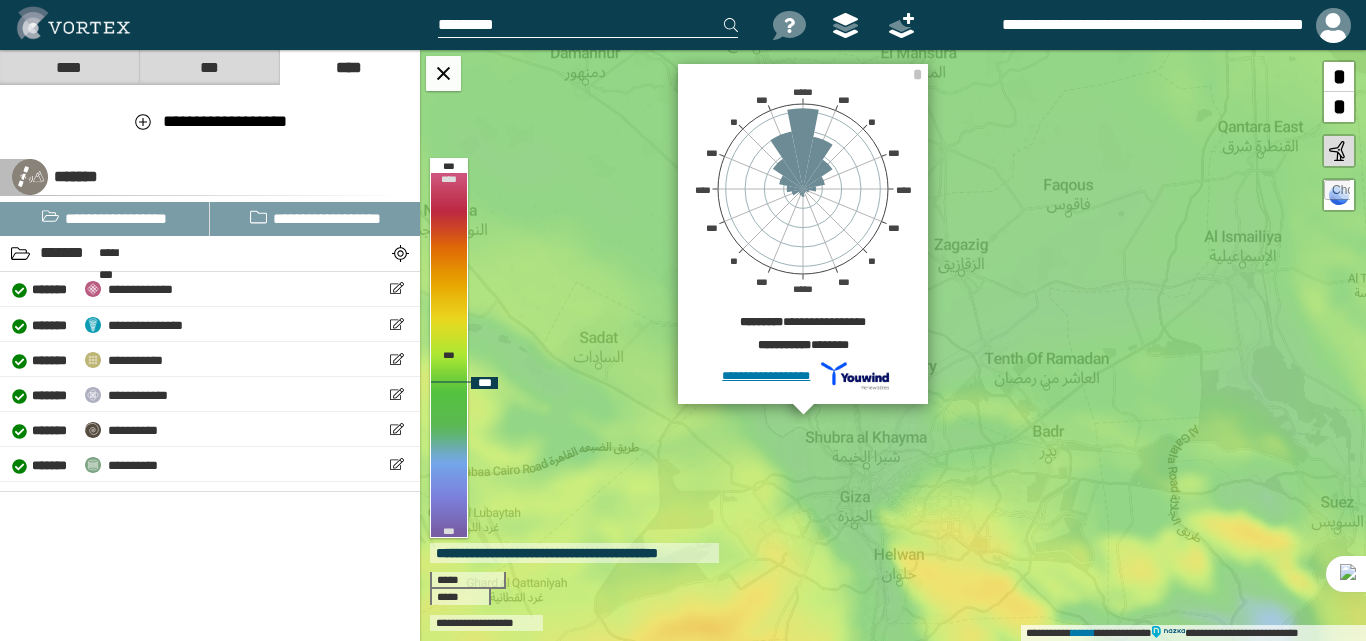 click on "*" at bounding box center [1339, 107] 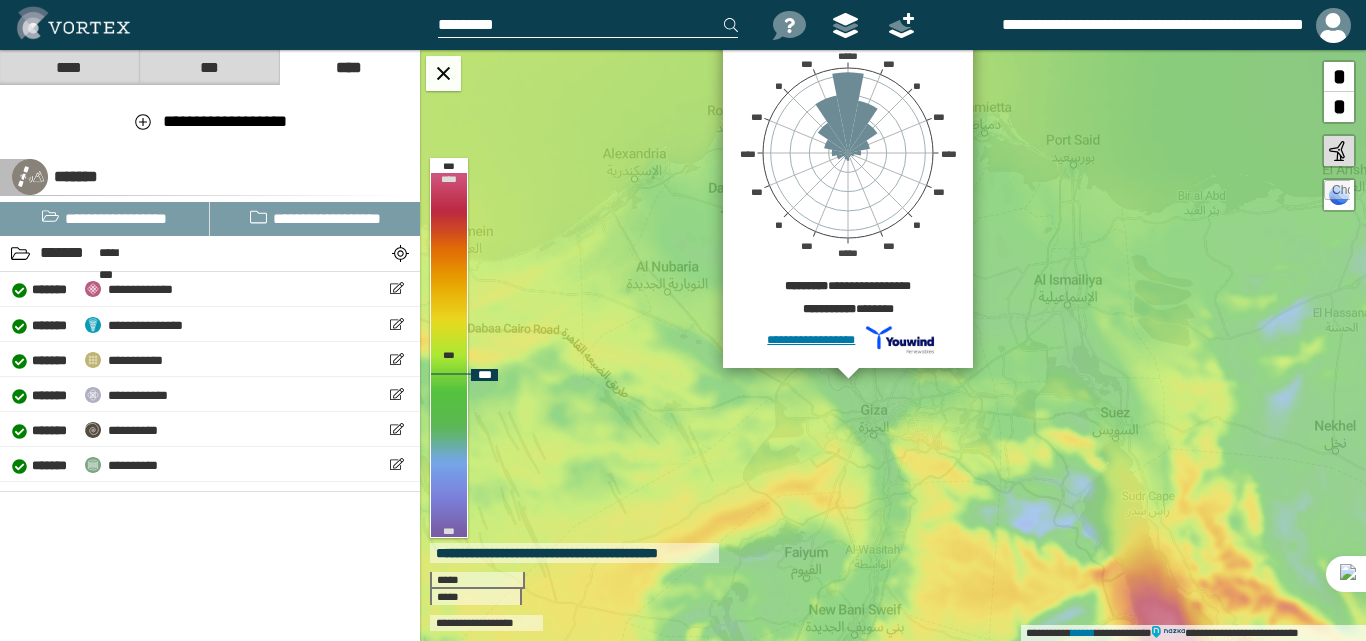 click on "**********" at bounding box center (893, 345) 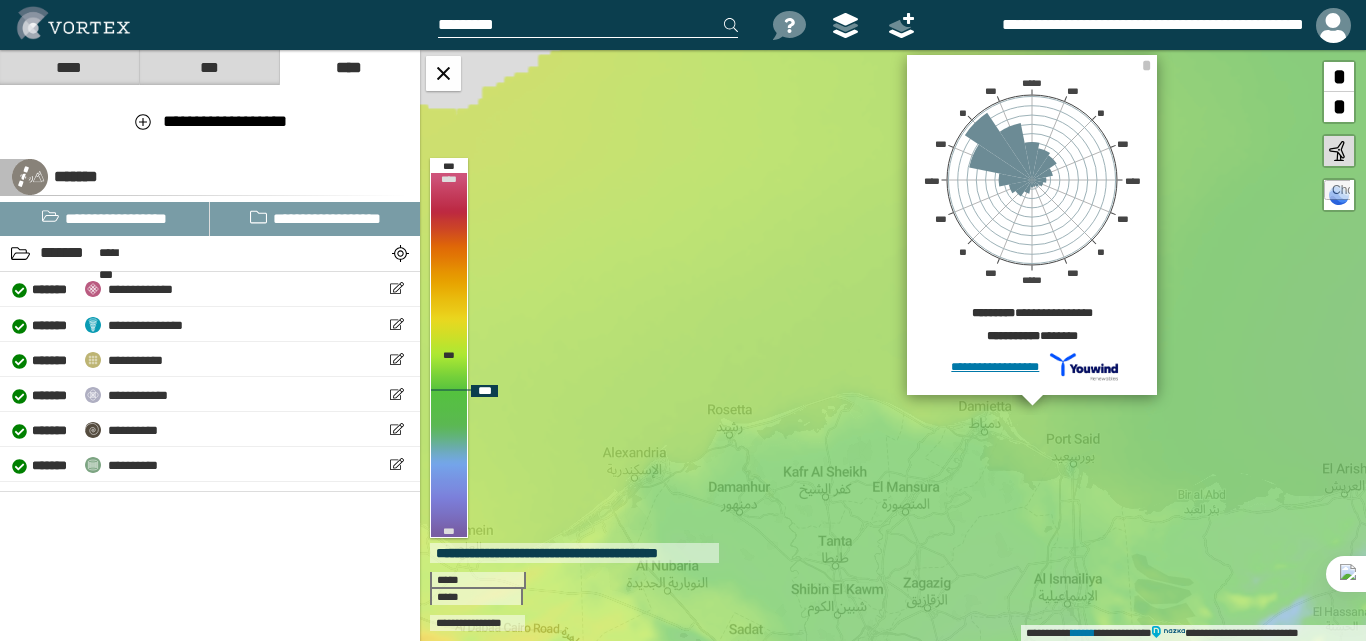 click on "*" at bounding box center (1339, 107) 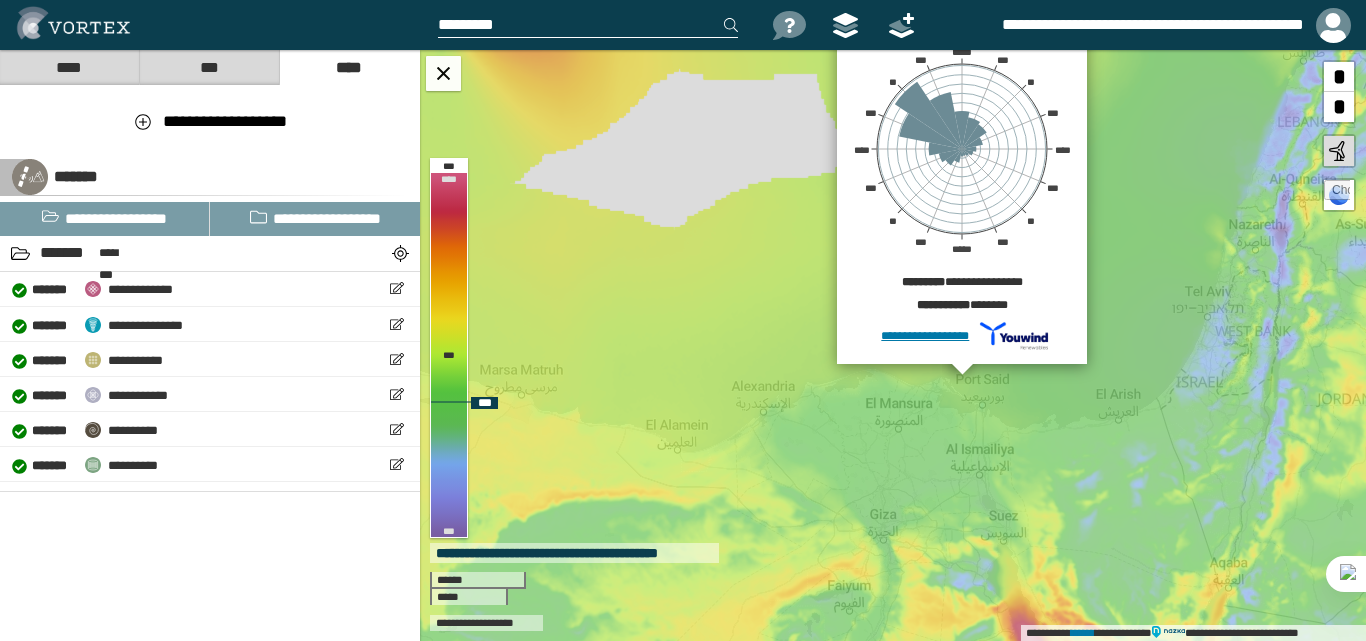 click at bounding box center [1337, 193] 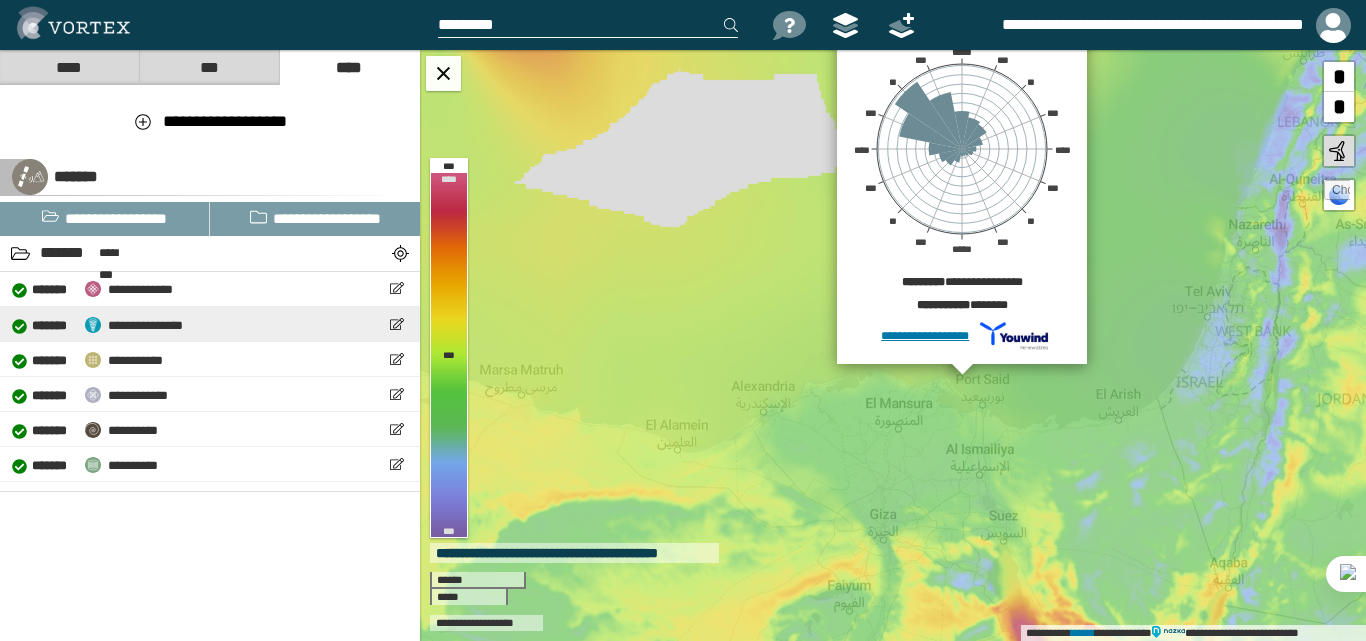 click on "**********" at bounding box center (210, 324) 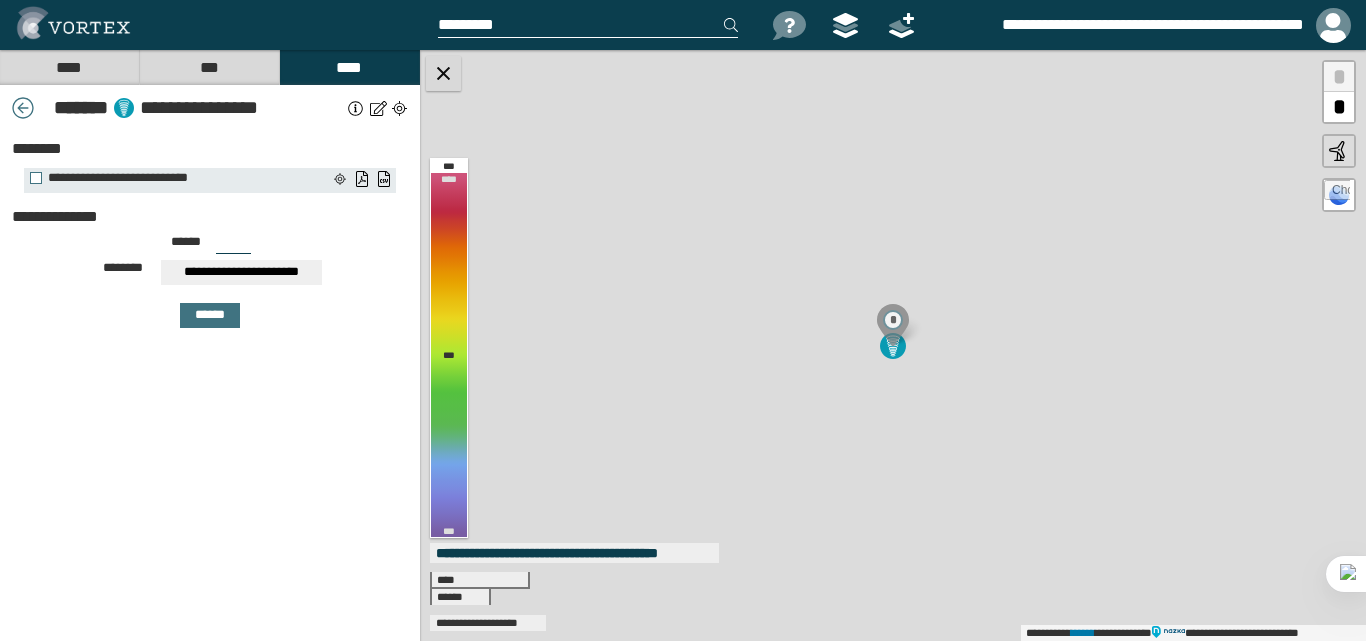 click at bounding box center (443, 73) 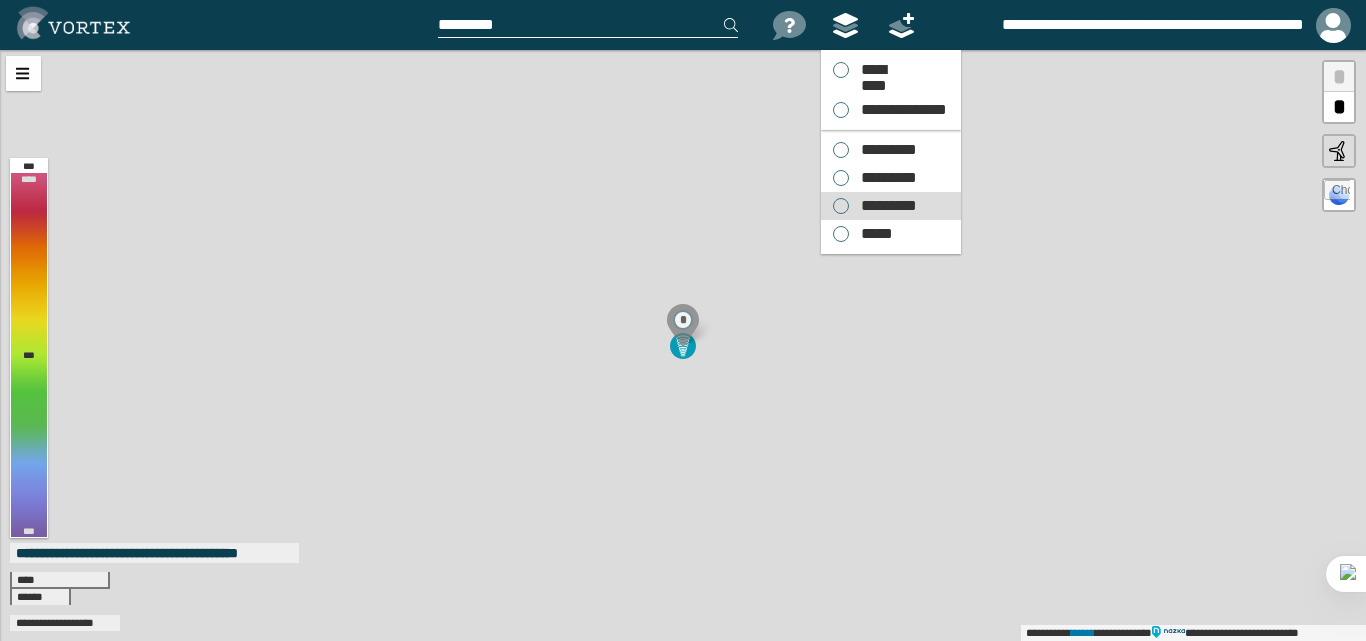 click on "*********" at bounding box center (884, 206) 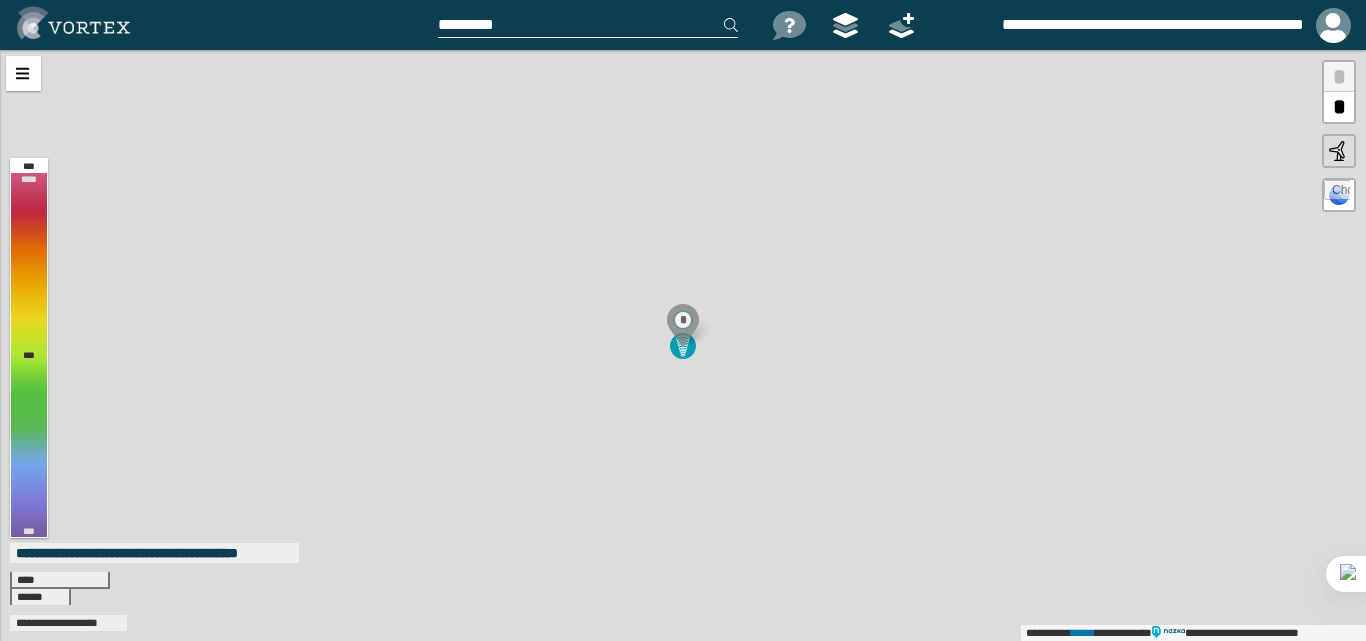 click on "*" at bounding box center (1339, 107) 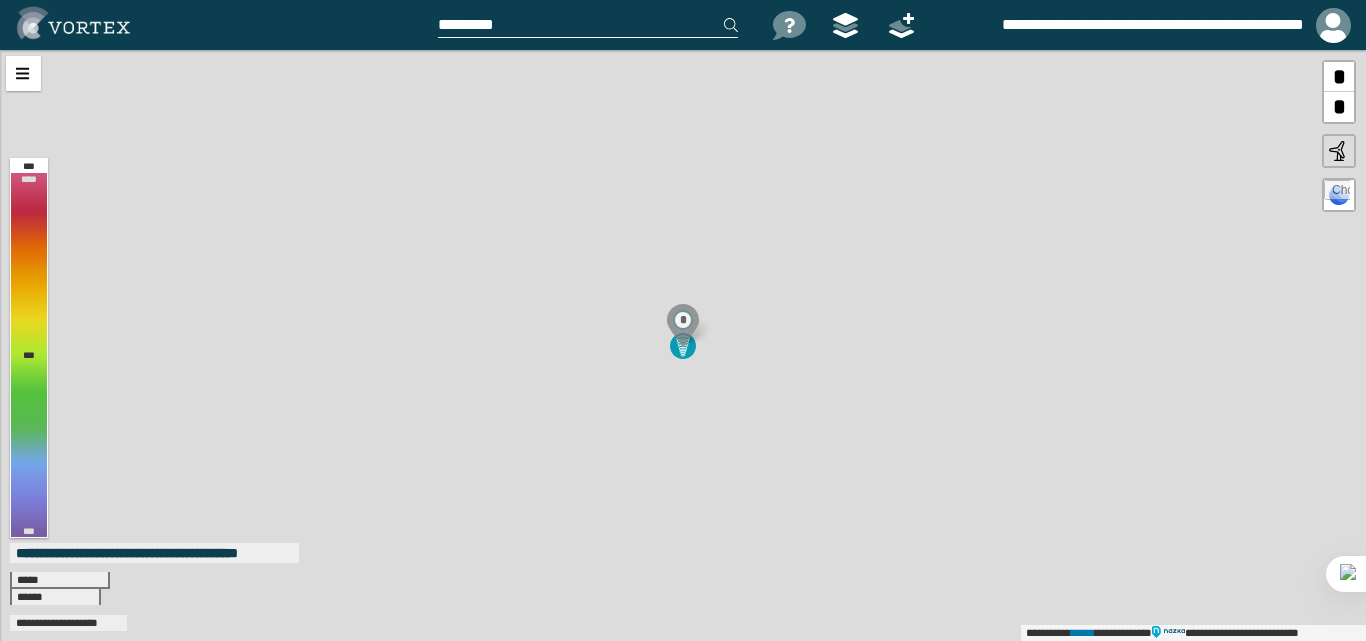 click on "**********" at bounding box center (683, 345) 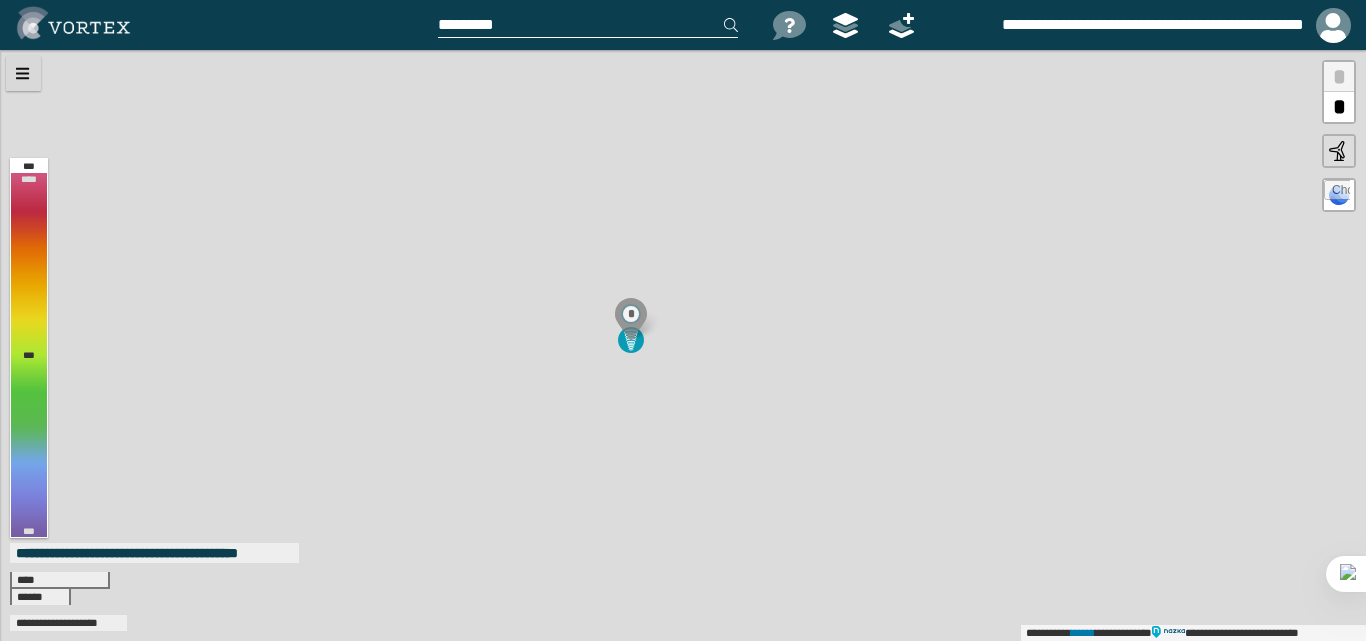 click at bounding box center (23, 73) 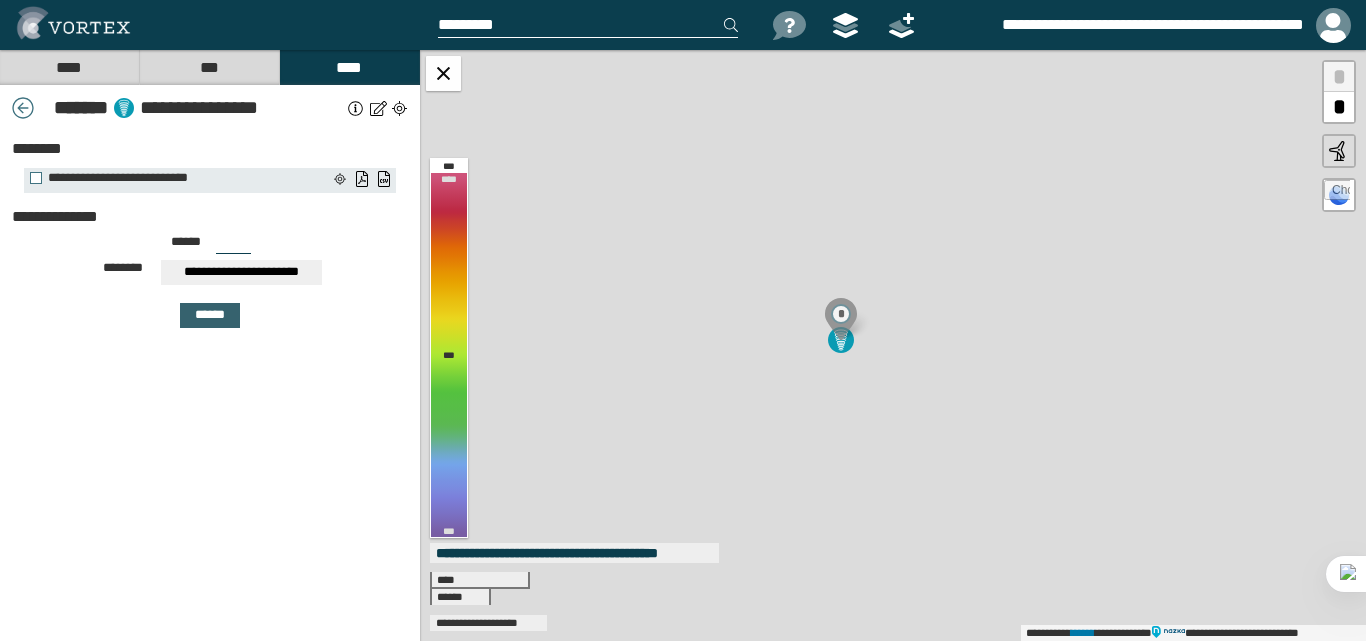 click on "******" at bounding box center [210, 315] 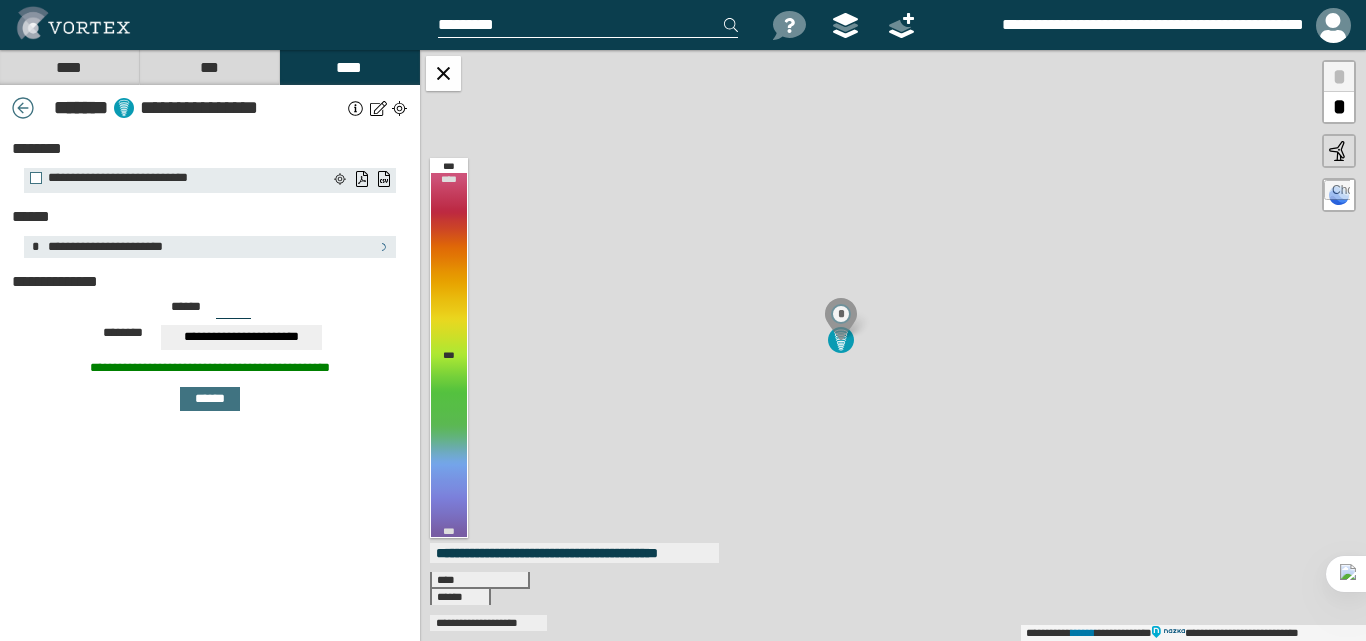 click on "**********" at bounding box center [893, 345] 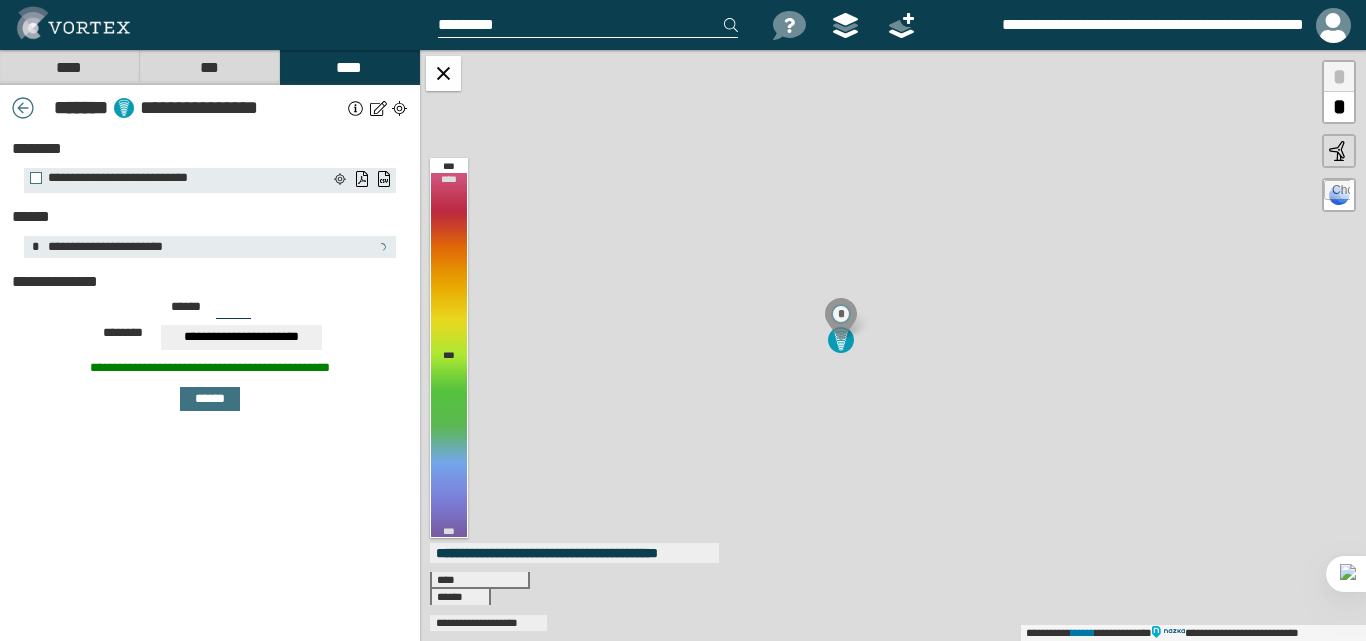 click on "**********" at bounding box center [893, 345] 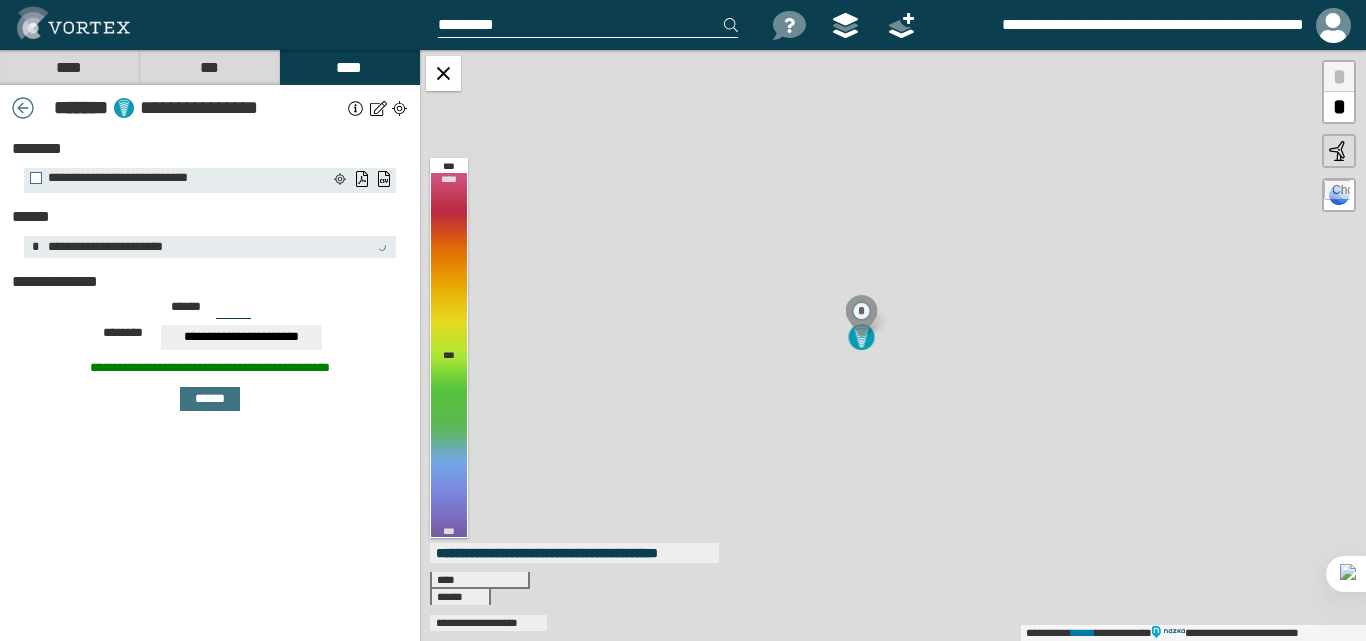 click on "**********" at bounding box center [893, 345] 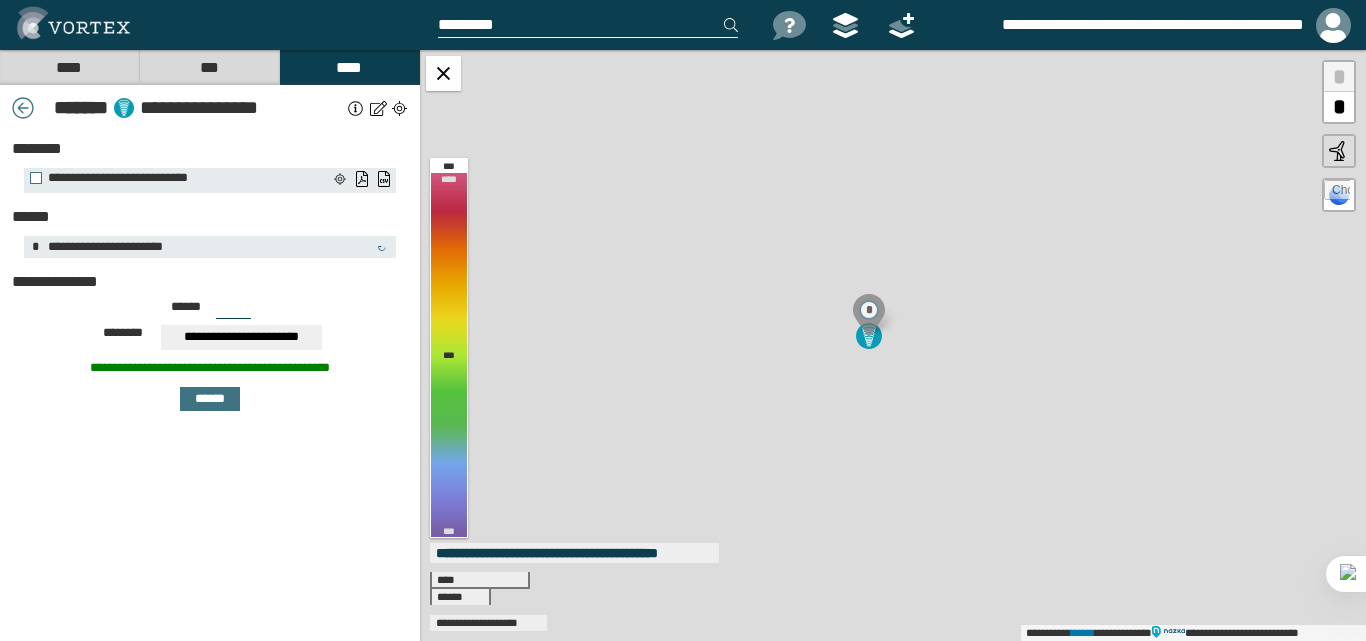 click on "**********" at bounding box center [893, 345] 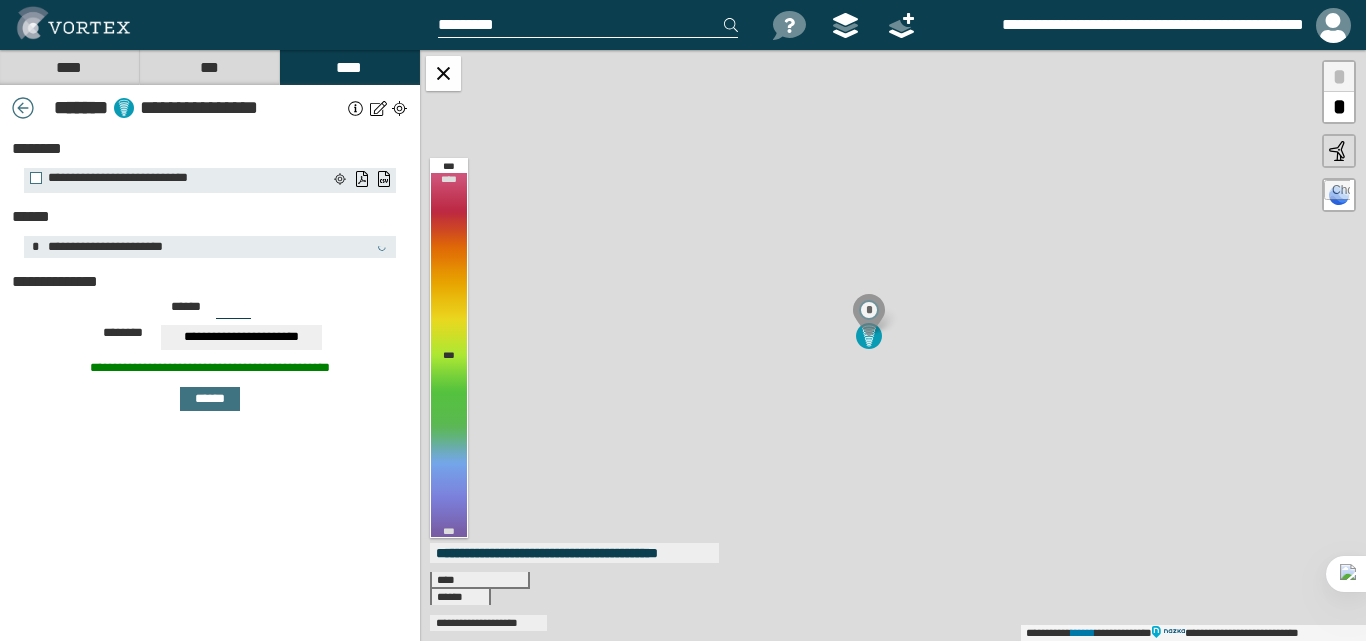 click on "**********" at bounding box center (893, 345) 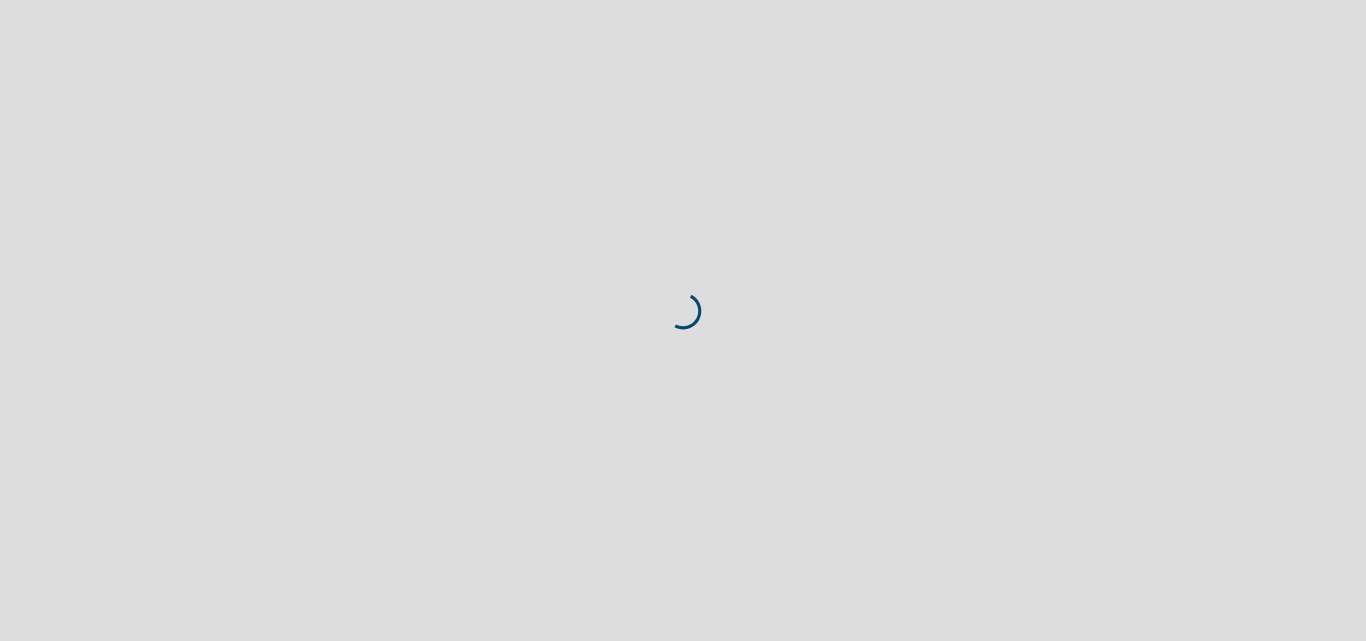 scroll, scrollTop: 0, scrollLeft: 0, axis: both 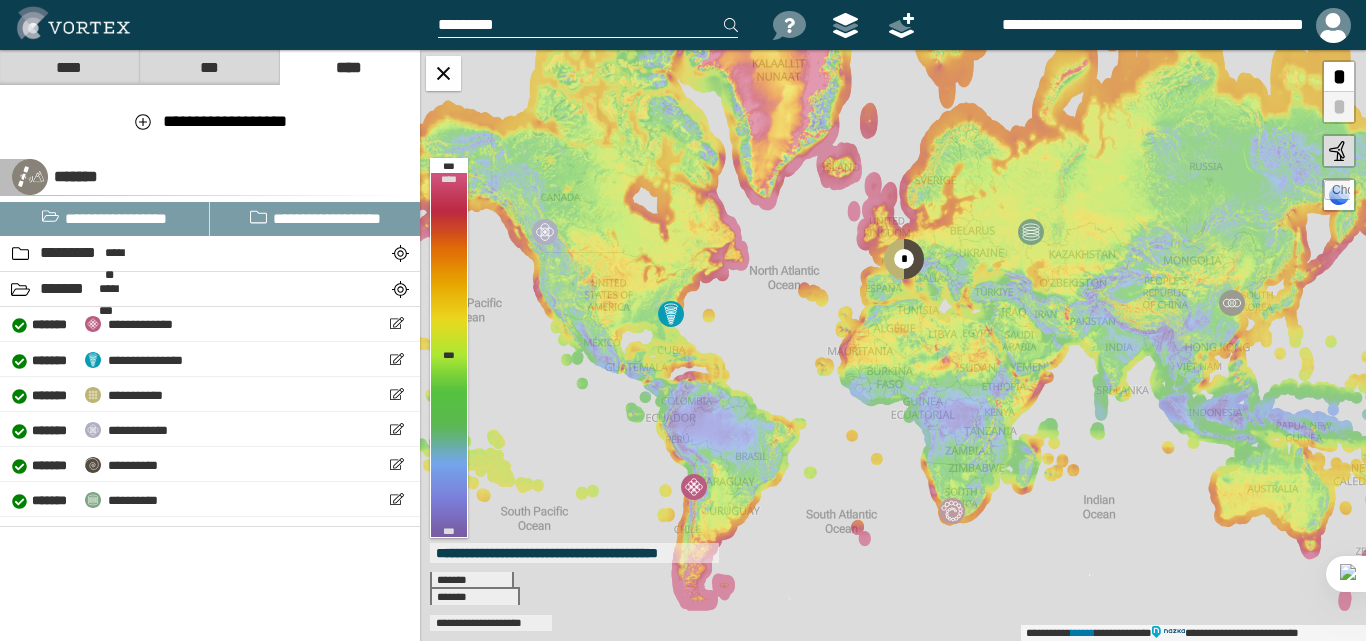 click on "***" at bounding box center (209, 67) 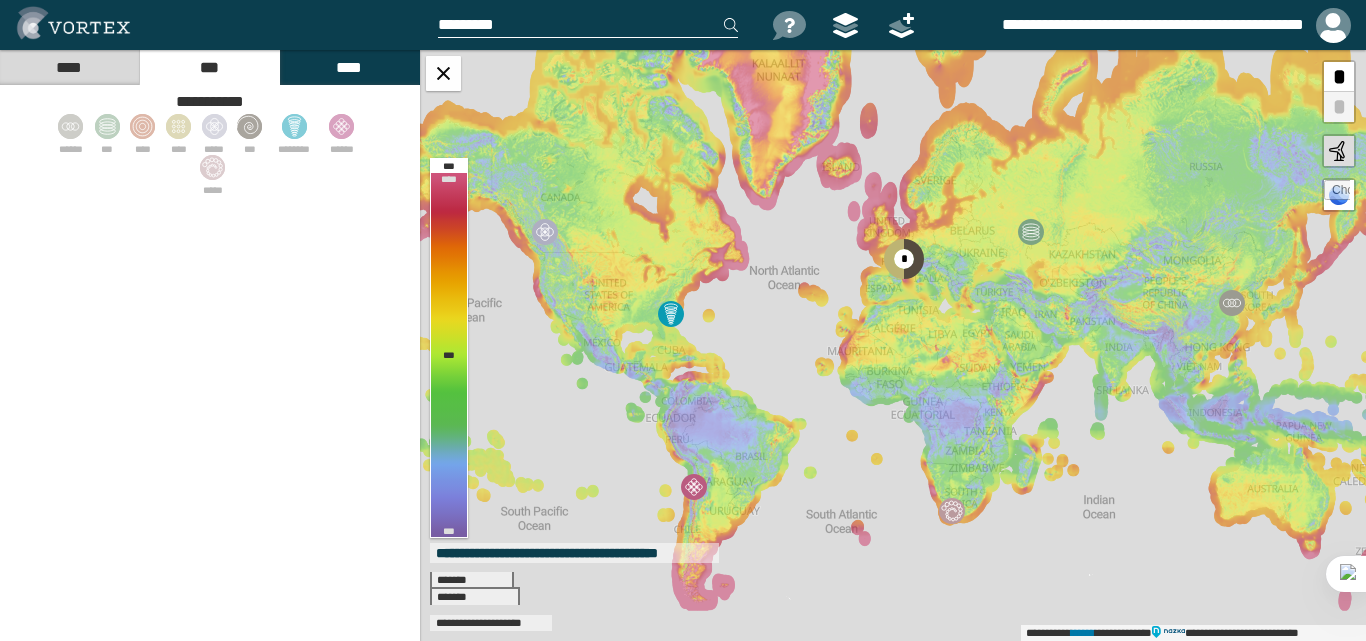 click on "****" at bounding box center [69, 67] 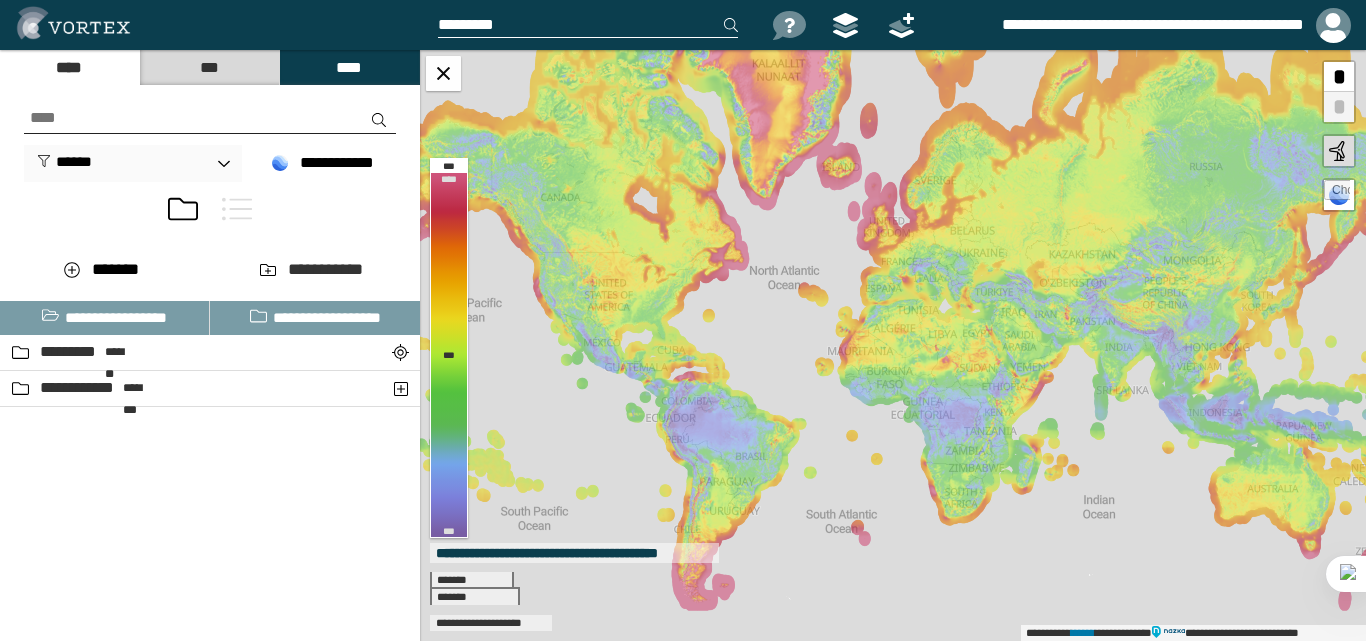 click on "****" at bounding box center (349, 67) 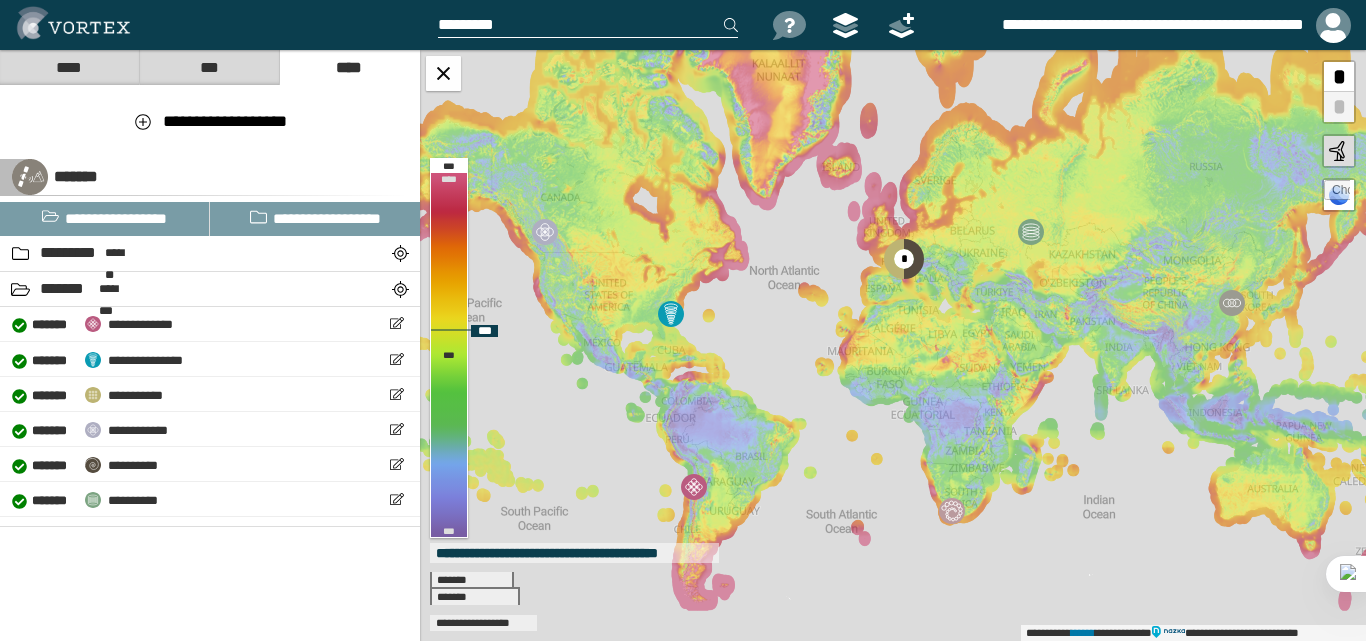 click on "**********" at bounding box center [893, 345] 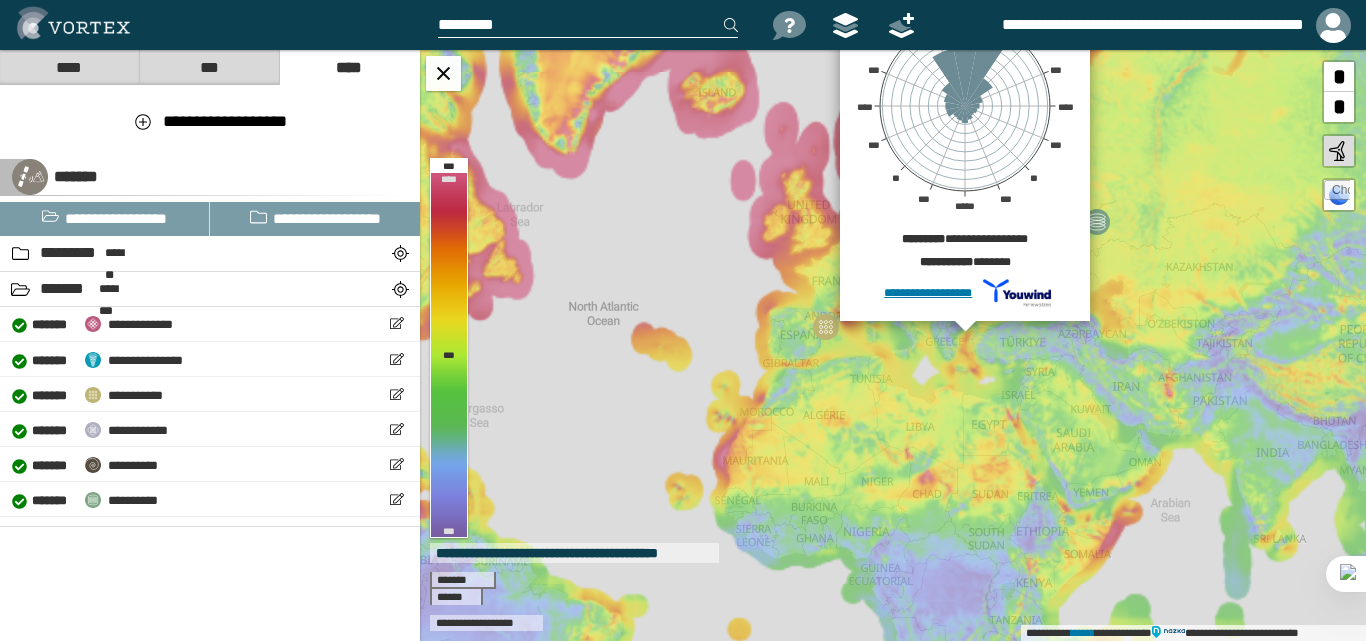click on "**********" at bounding box center [893, 345] 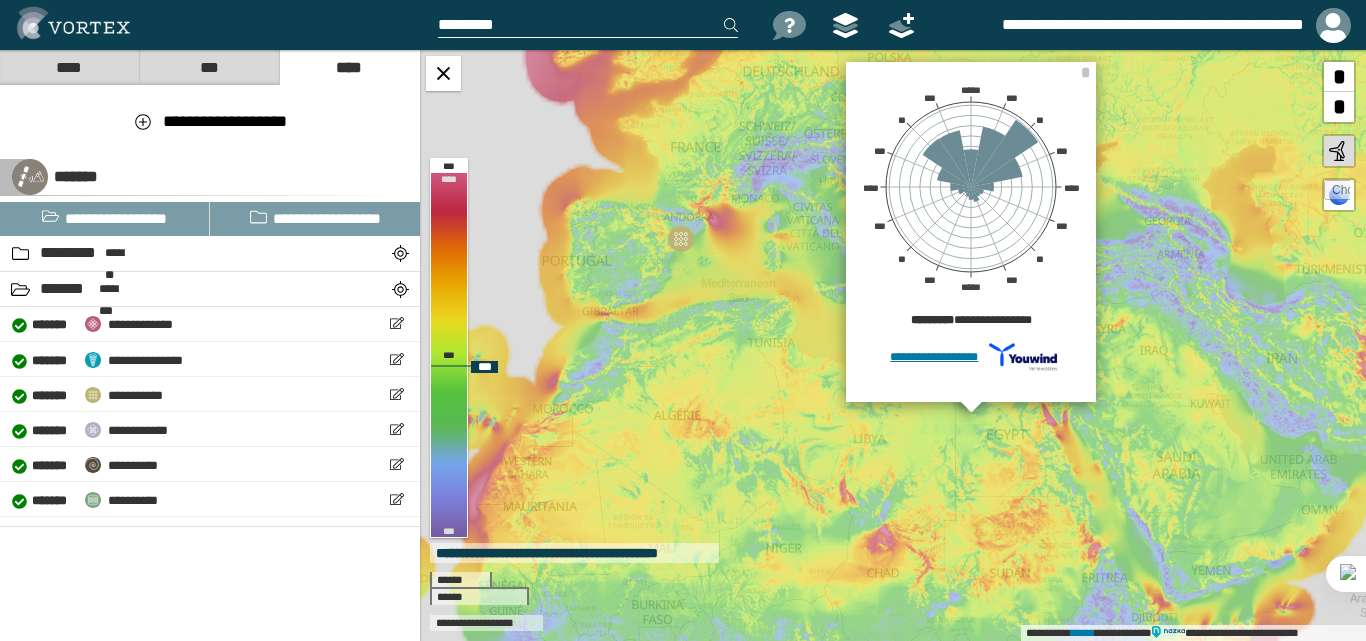 click on "**********" at bounding box center (893, 345) 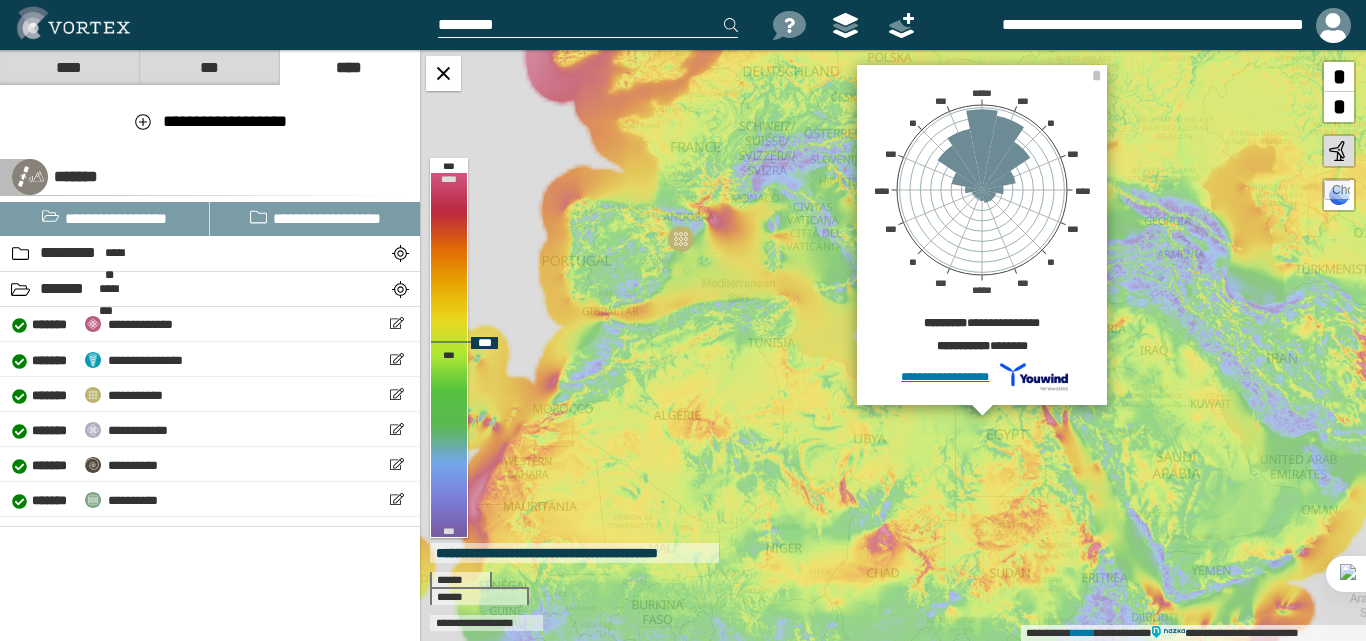 click on "**********" at bounding box center [893, 345] 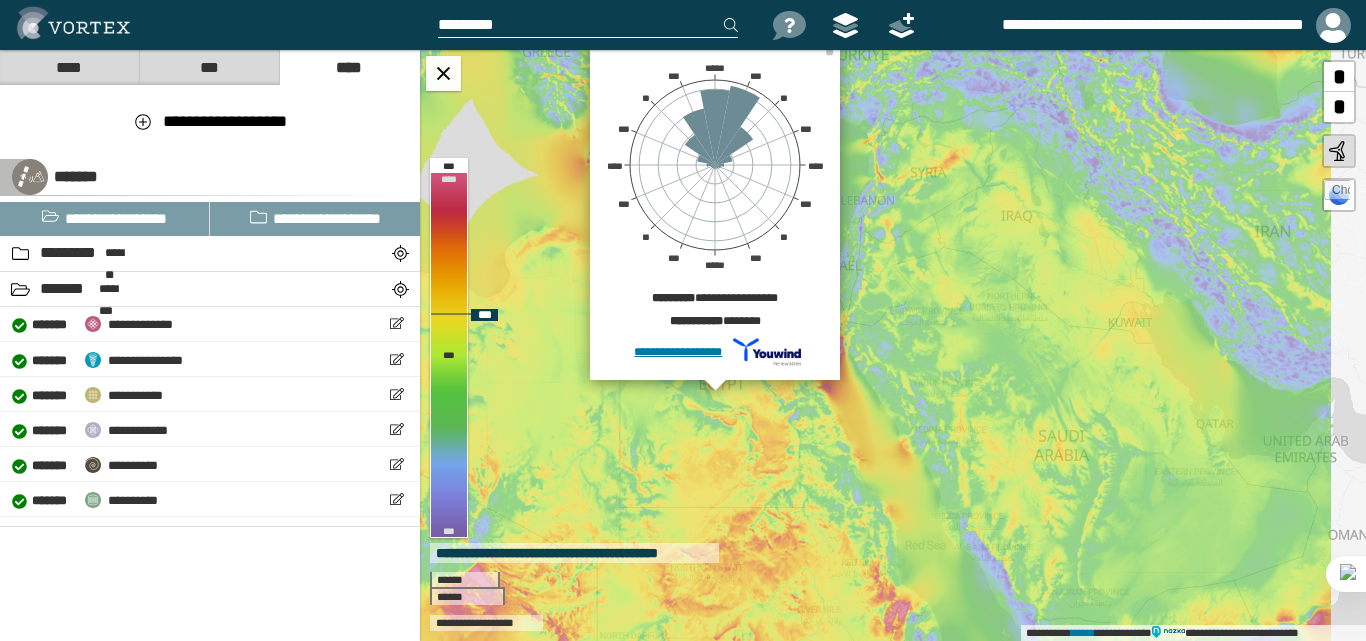 drag, startPoint x: 1037, startPoint y: 451, endPoint x: 739, endPoint y: 389, distance: 304.38135 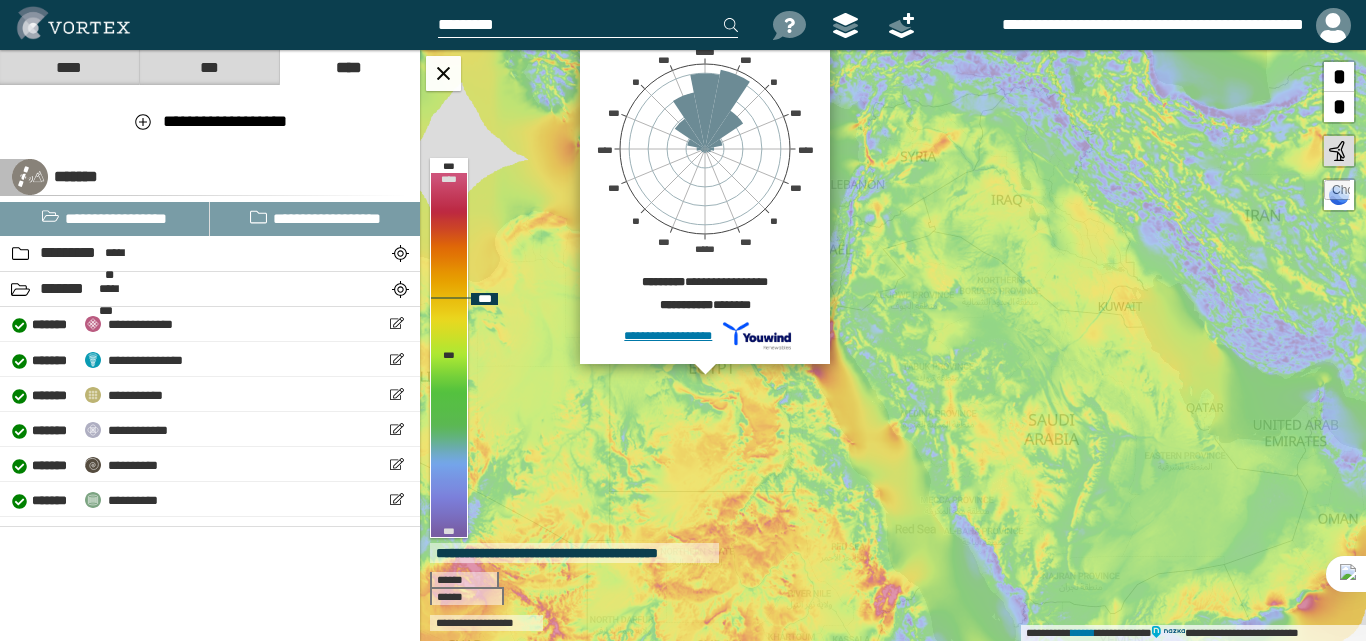 click on "**********" at bounding box center (893, 345) 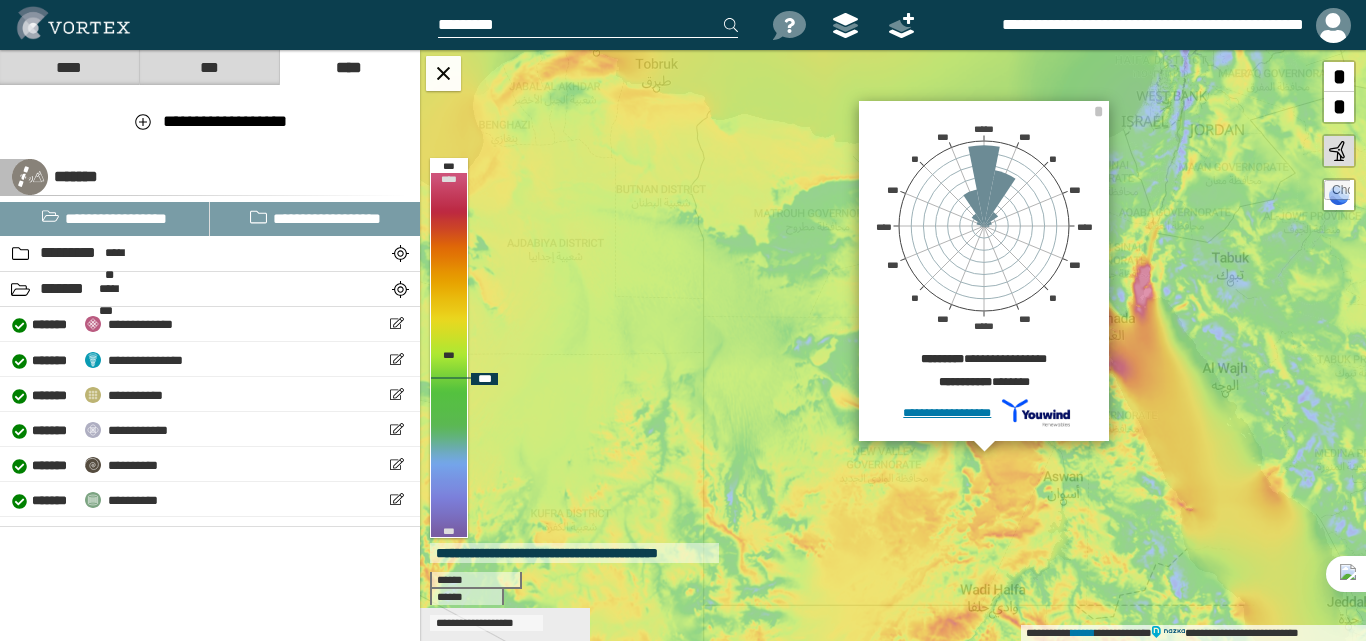 drag, startPoint x: 539, startPoint y: 220, endPoint x: 773, endPoint y: 257, distance: 236.90715 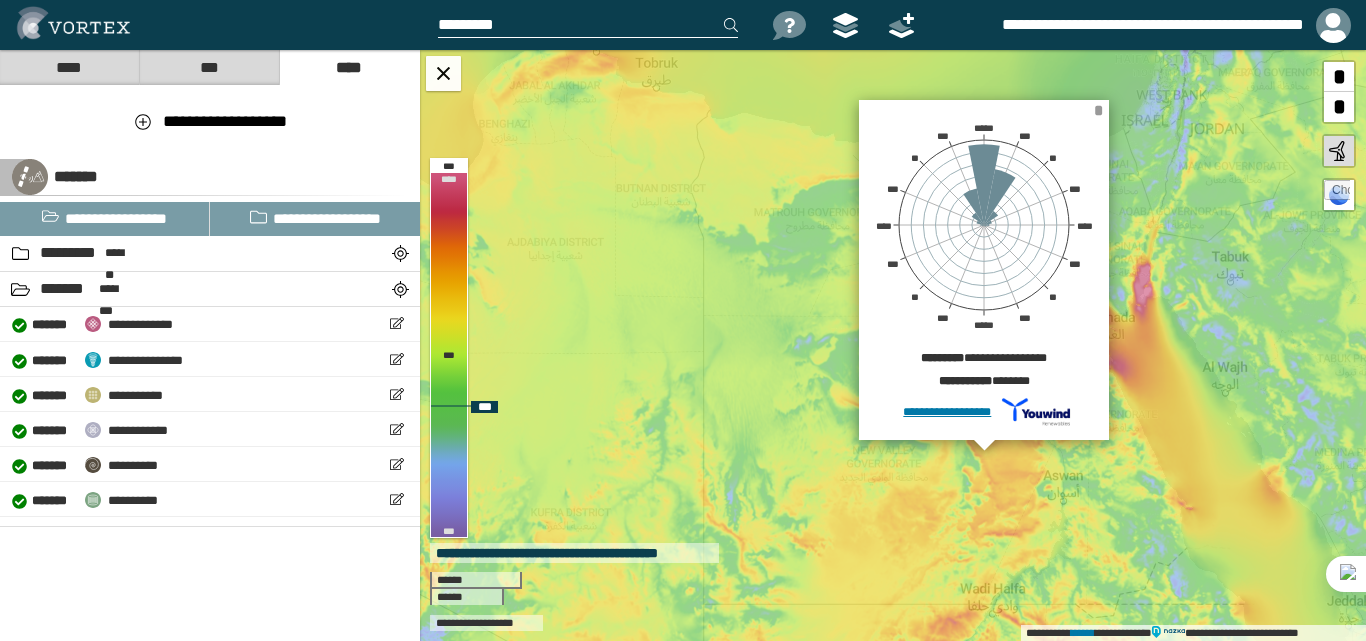 click on "*" at bounding box center [1098, 110] 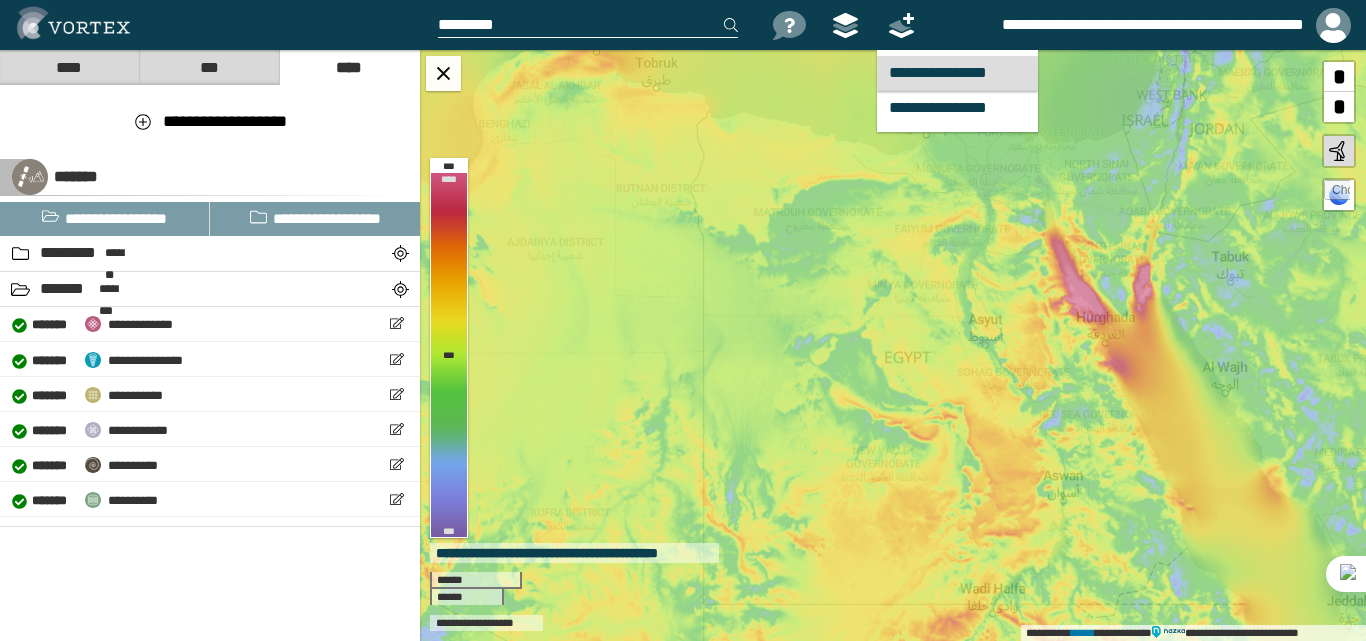 click on "**********" at bounding box center (957, 73) 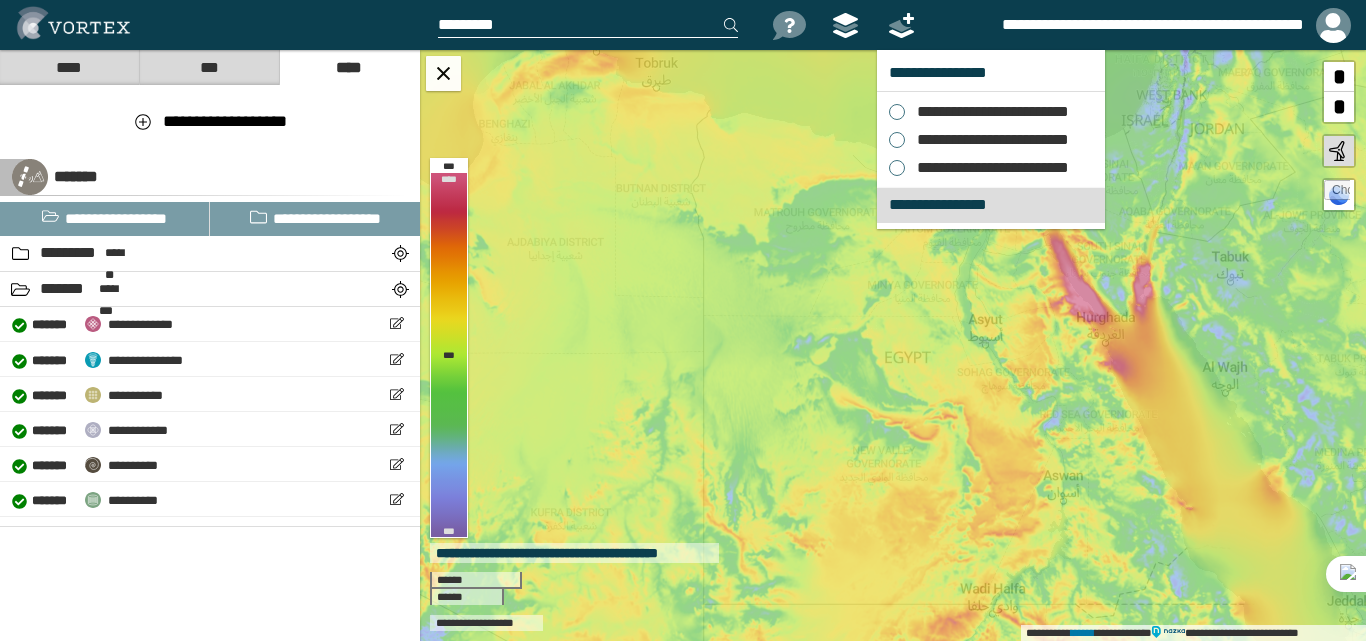 click on "**********" at bounding box center [991, 73] 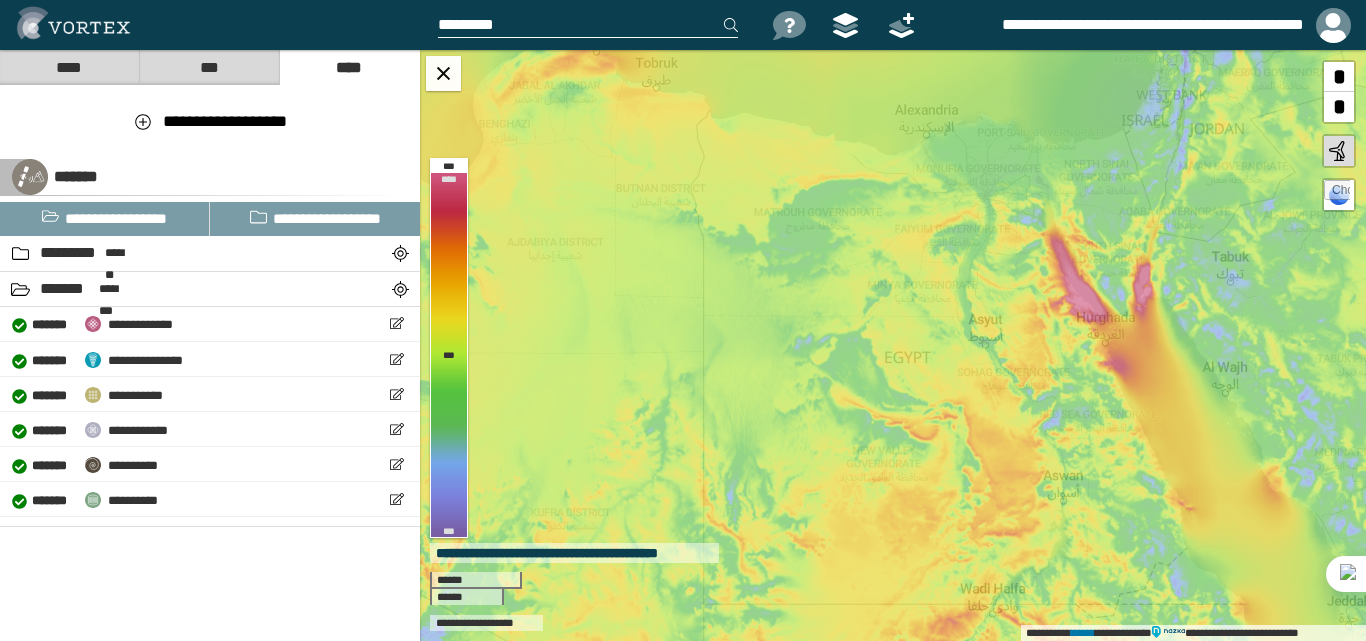 click at bounding box center [226, 25] 